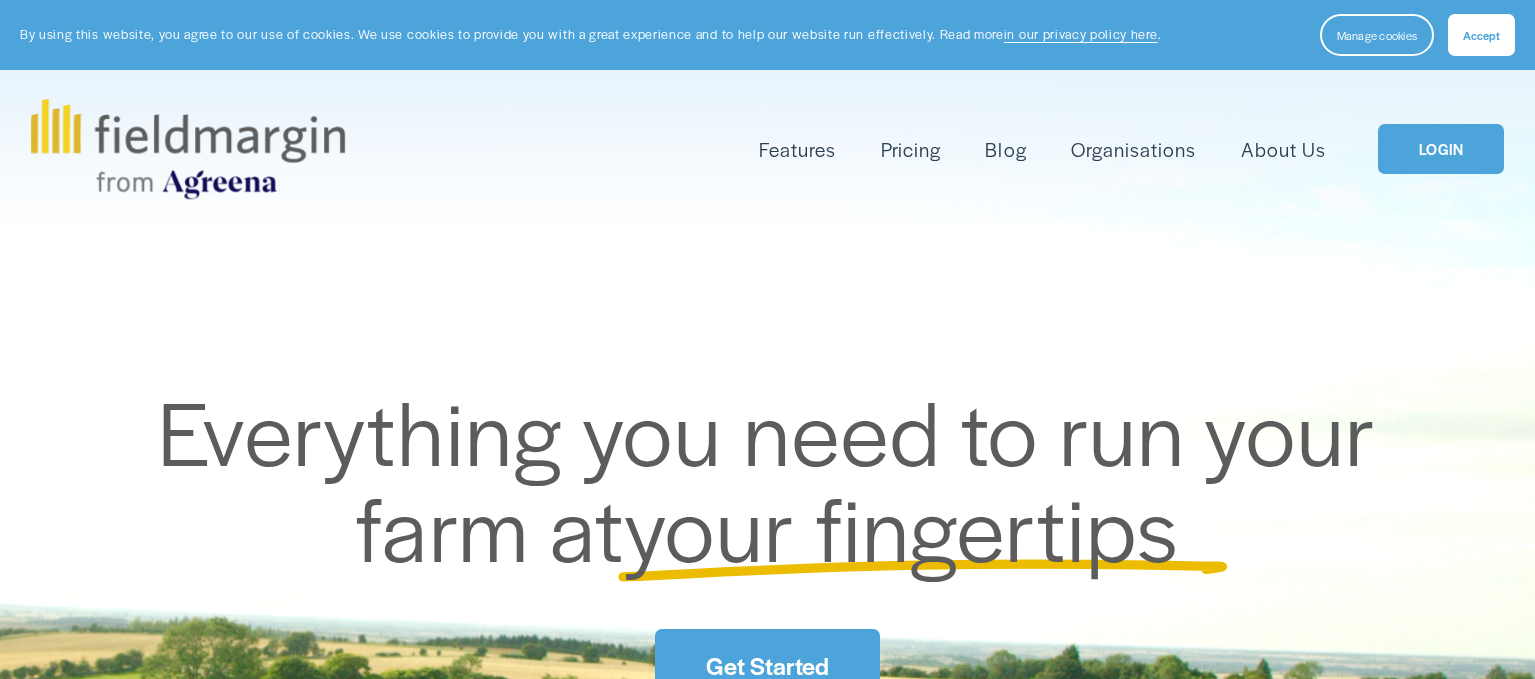 scroll, scrollTop: 0, scrollLeft: 0, axis: both 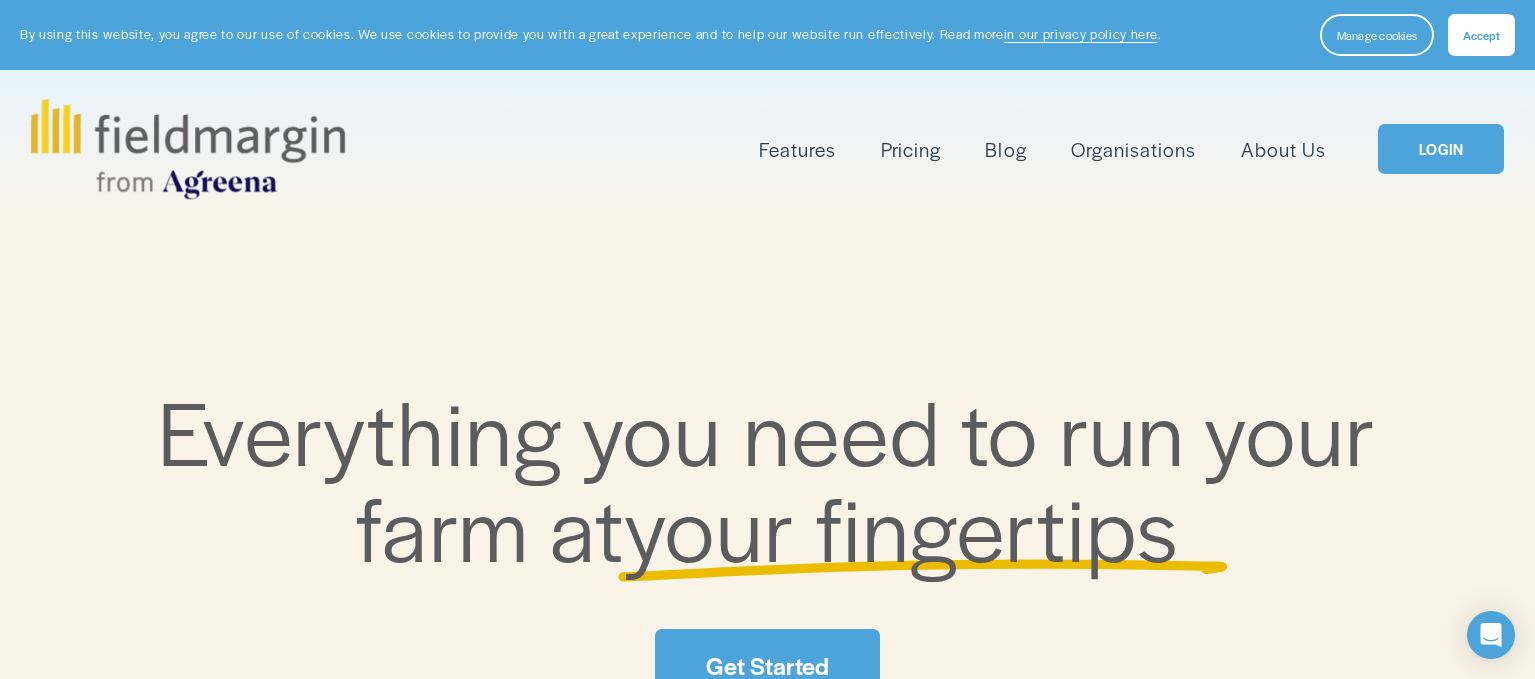 click on "Accept" at bounding box center [1481, 35] 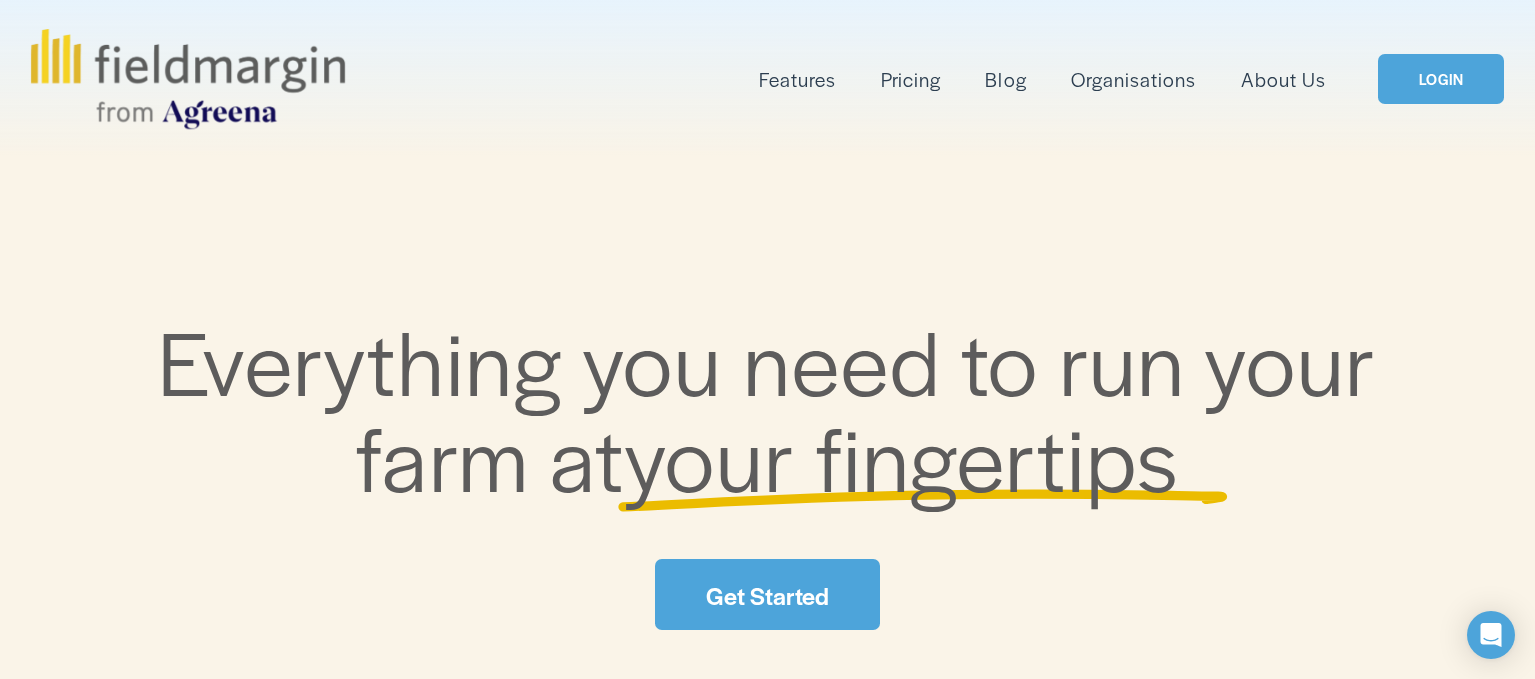 click on "Pricing" at bounding box center [911, 79] 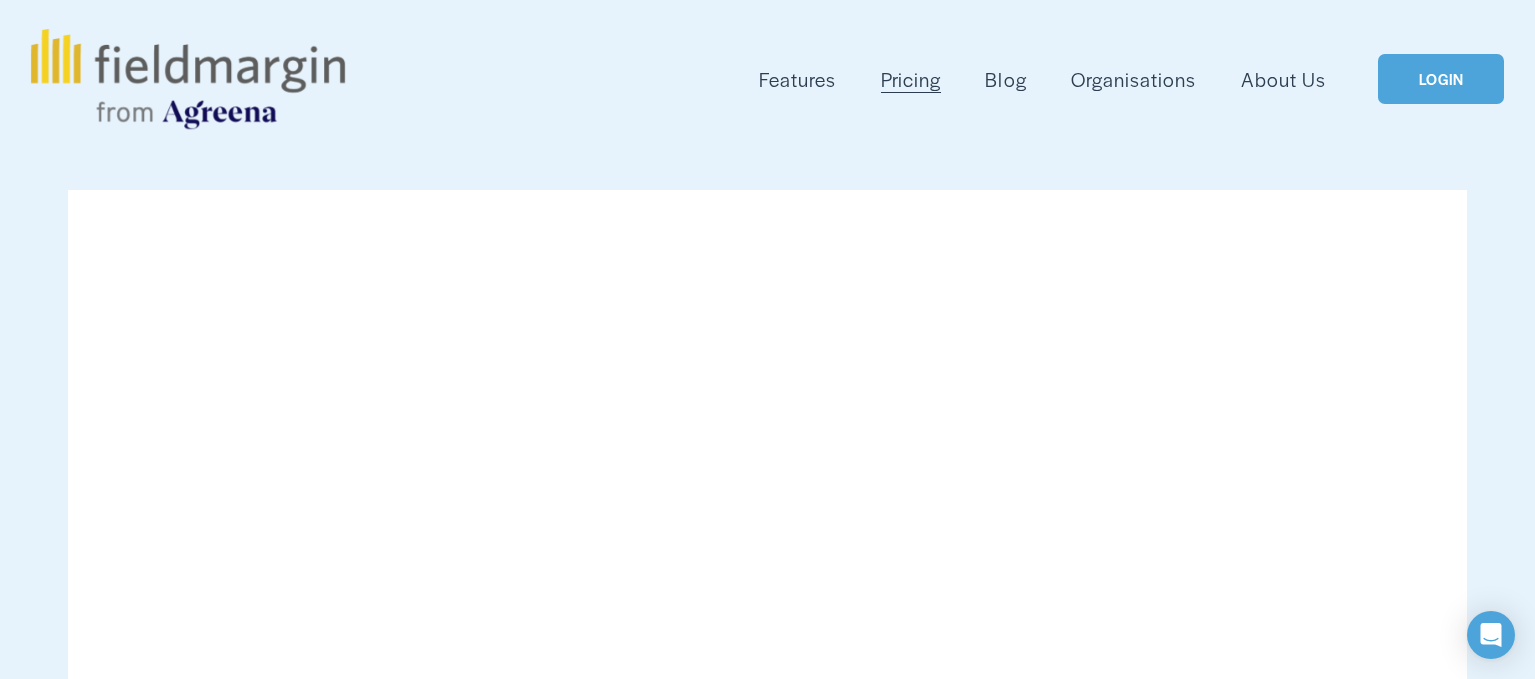 scroll, scrollTop: 0, scrollLeft: 0, axis: both 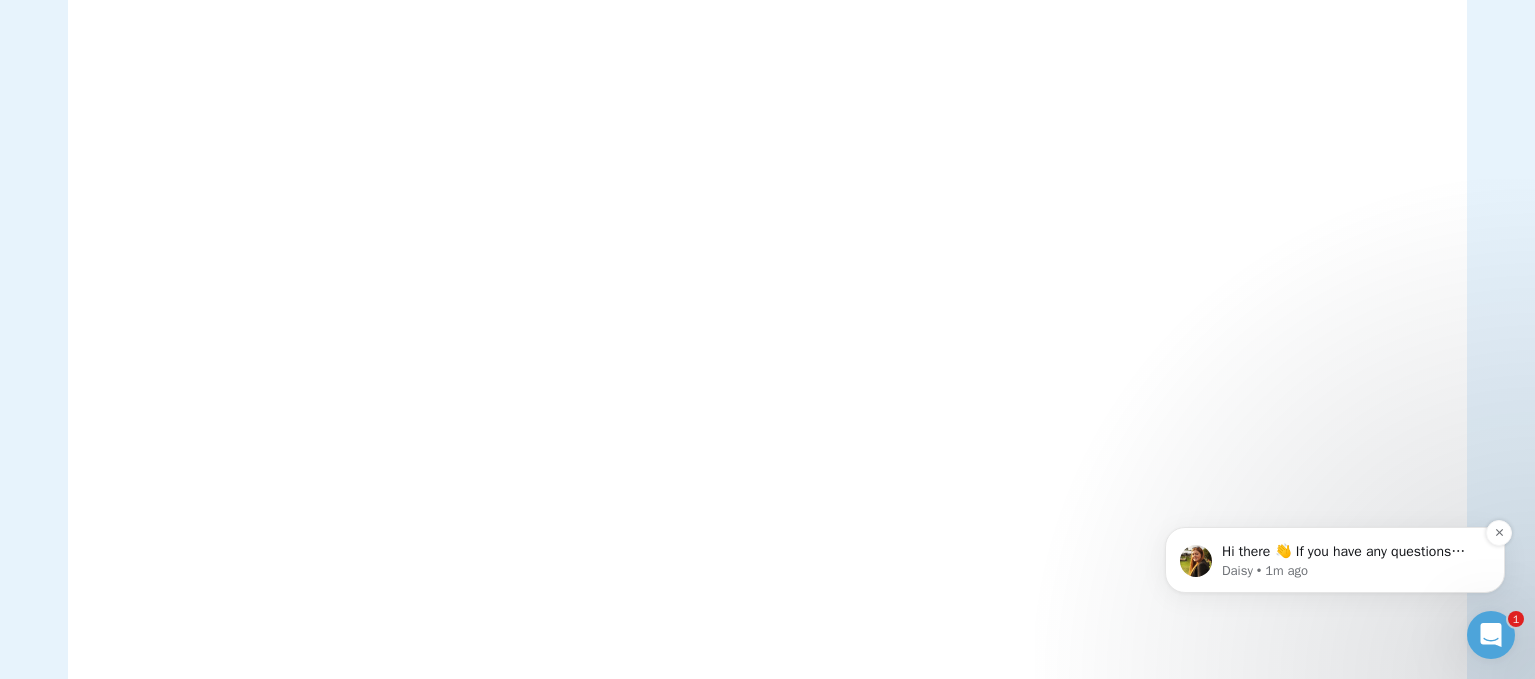 click on "Daisy • 1m ago" at bounding box center [1351, 571] 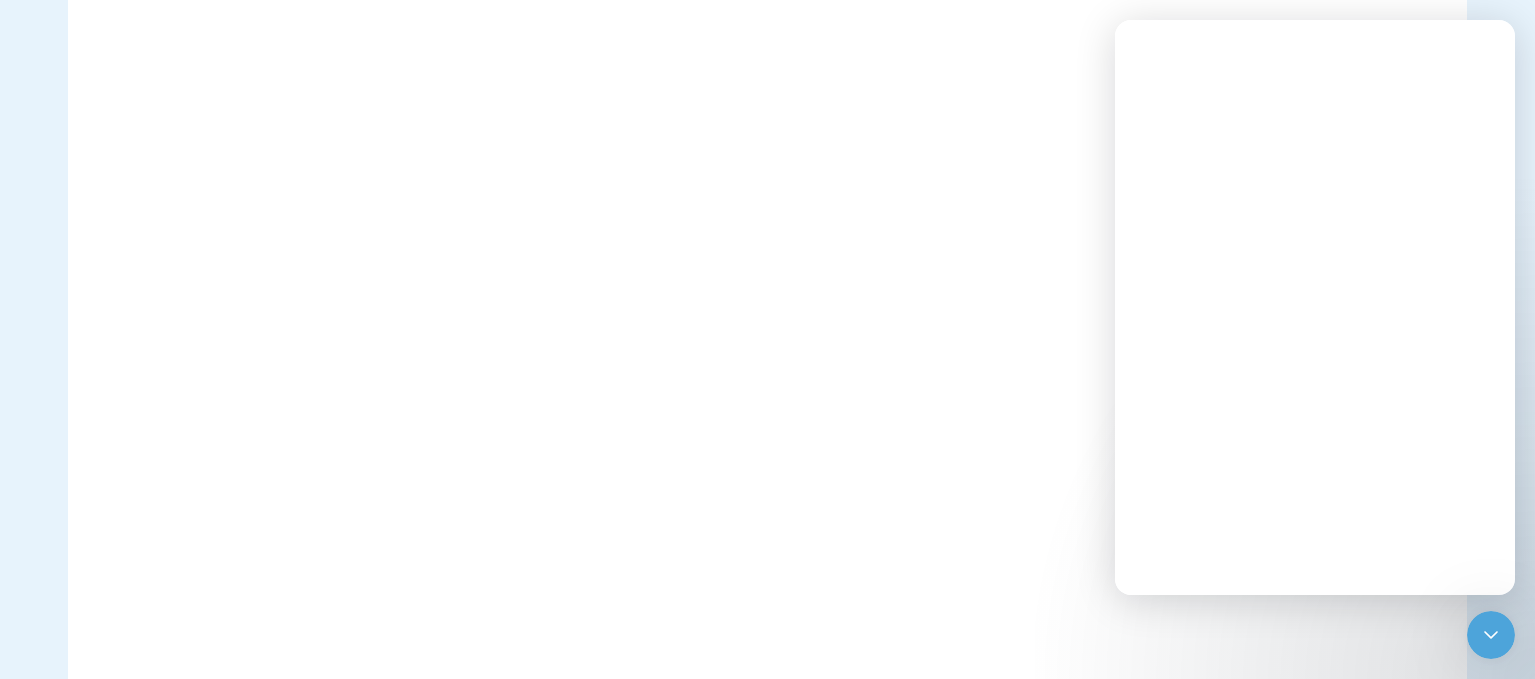 scroll, scrollTop: 0, scrollLeft: 0, axis: both 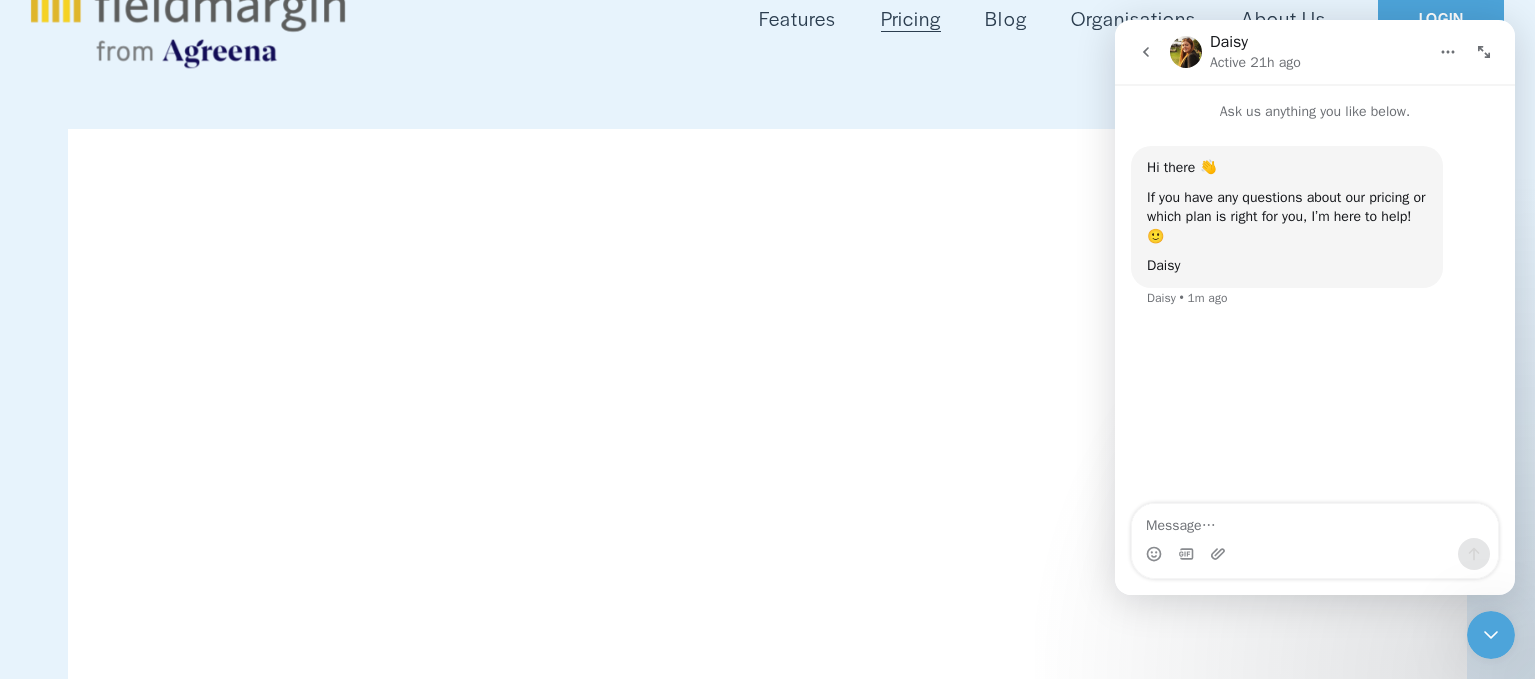 click on "Hi there 👋 If you have any questions about our pricing or which plan is right for you, I’m here to help! 🙂 [PERSON_NAME]  [PERSON_NAME]    •   1m ago" at bounding box center [1315, 314] 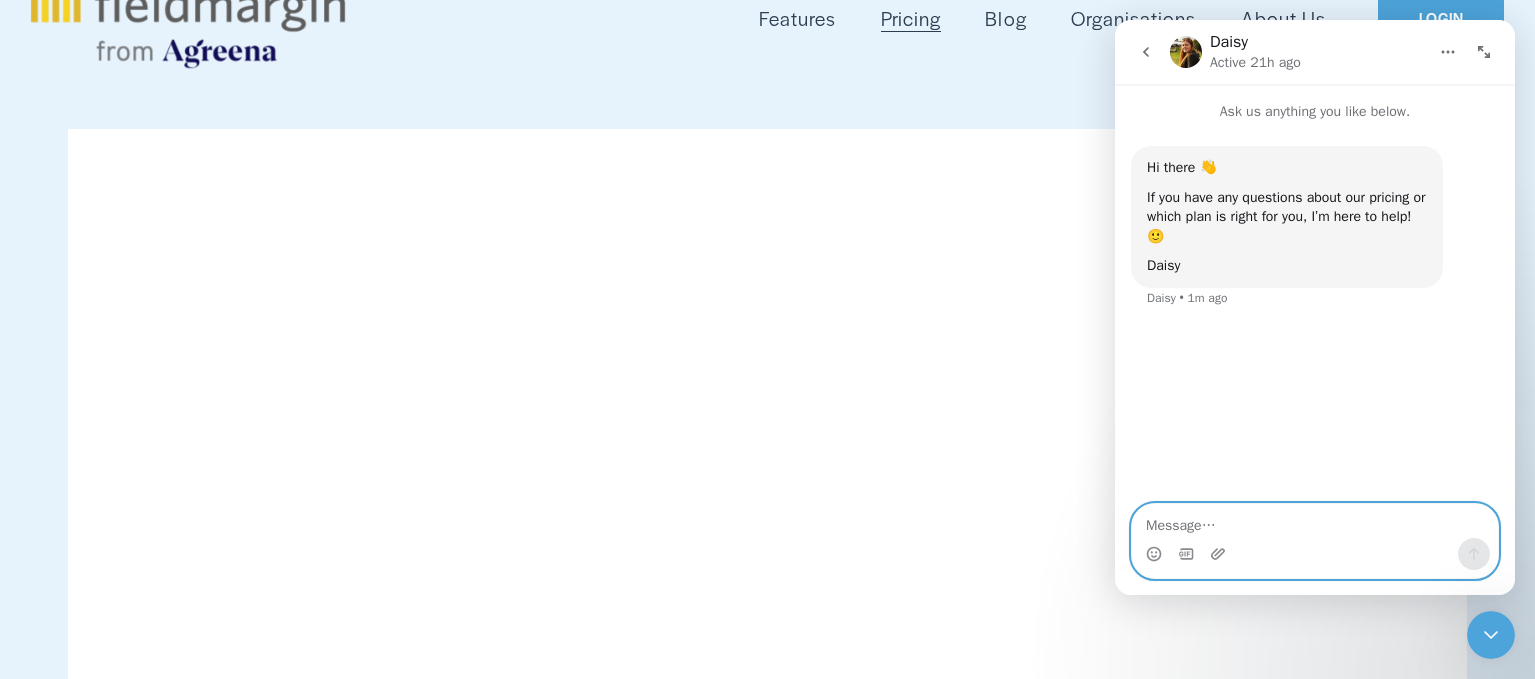 click at bounding box center (1315, 521) 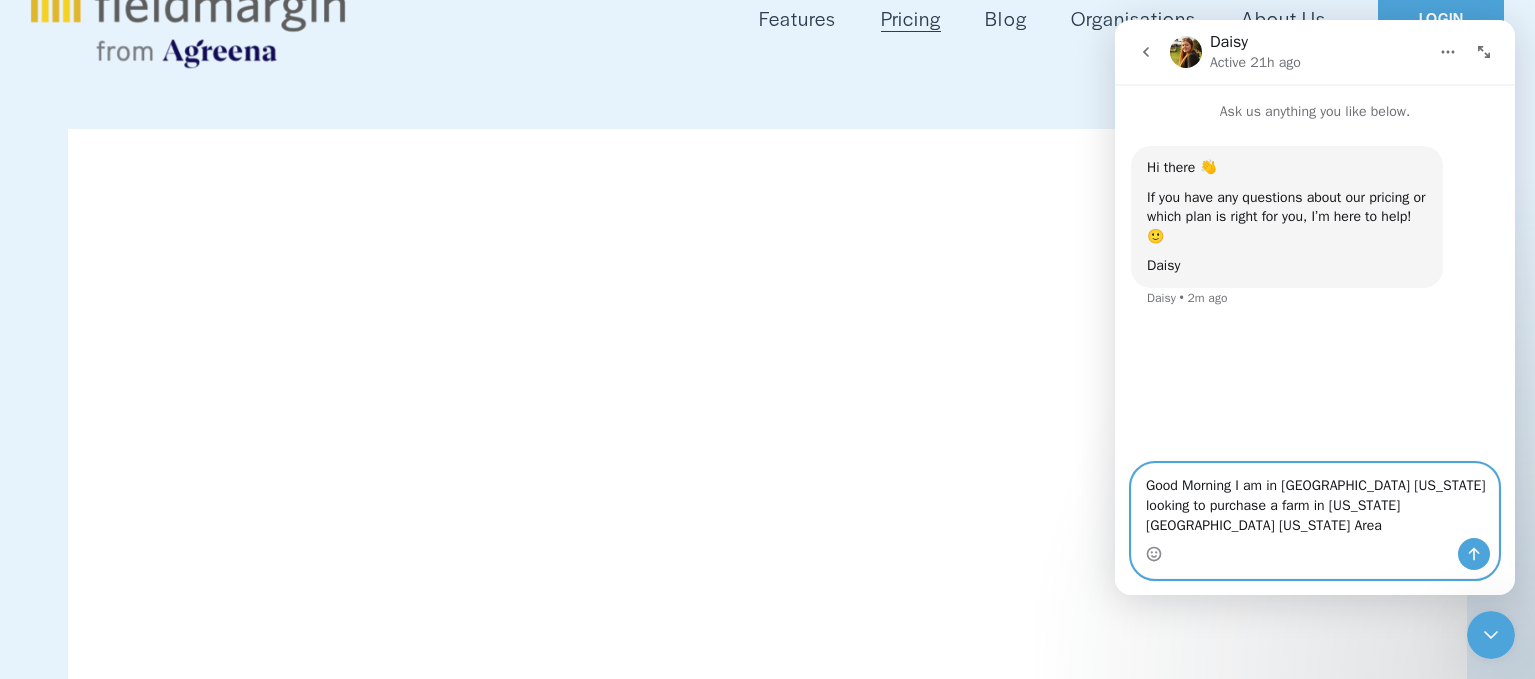 click on "Good Morning I am in [GEOGRAPHIC_DATA] [US_STATE] looking to purchase a farm in [US_STATE][GEOGRAPHIC_DATA] [US_STATE] Area" at bounding box center (1315, 501) 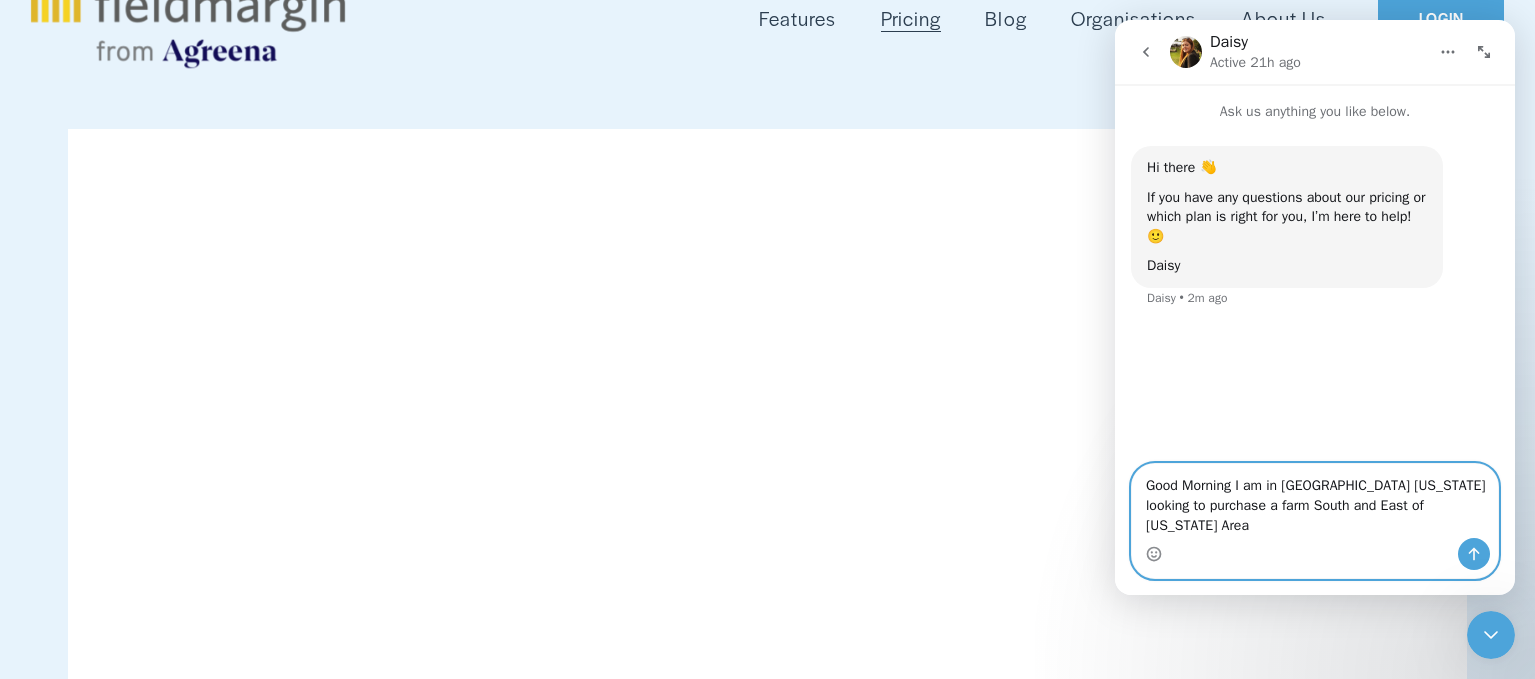 click on "Good Morning I am in [GEOGRAPHIC_DATA] [US_STATE] looking to purchase a farm South and East of [US_STATE] Area" at bounding box center (1315, 501) 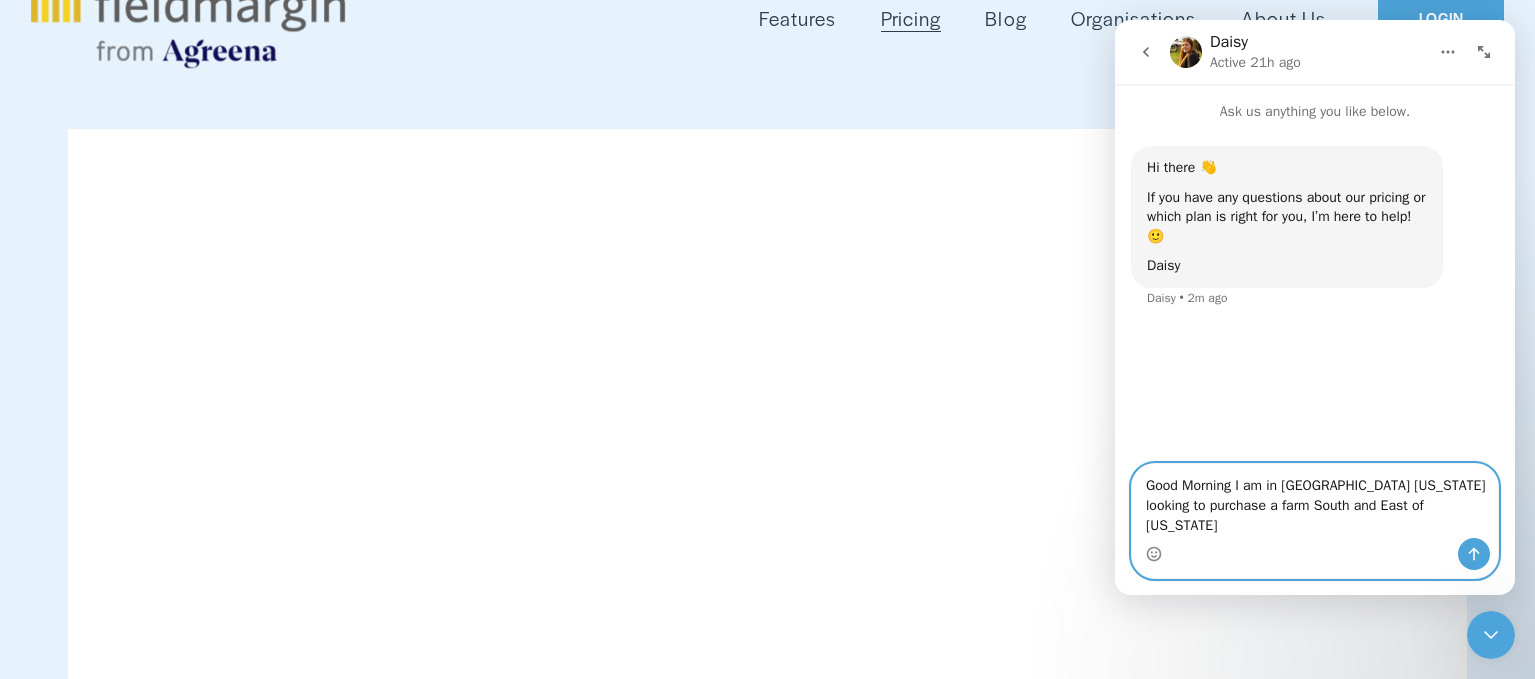click on "Good Morning I am in [GEOGRAPHIC_DATA] [US_STATE] looking to purchase a farm South and East of [US_STATE]" at bounding box center (1315, 501) 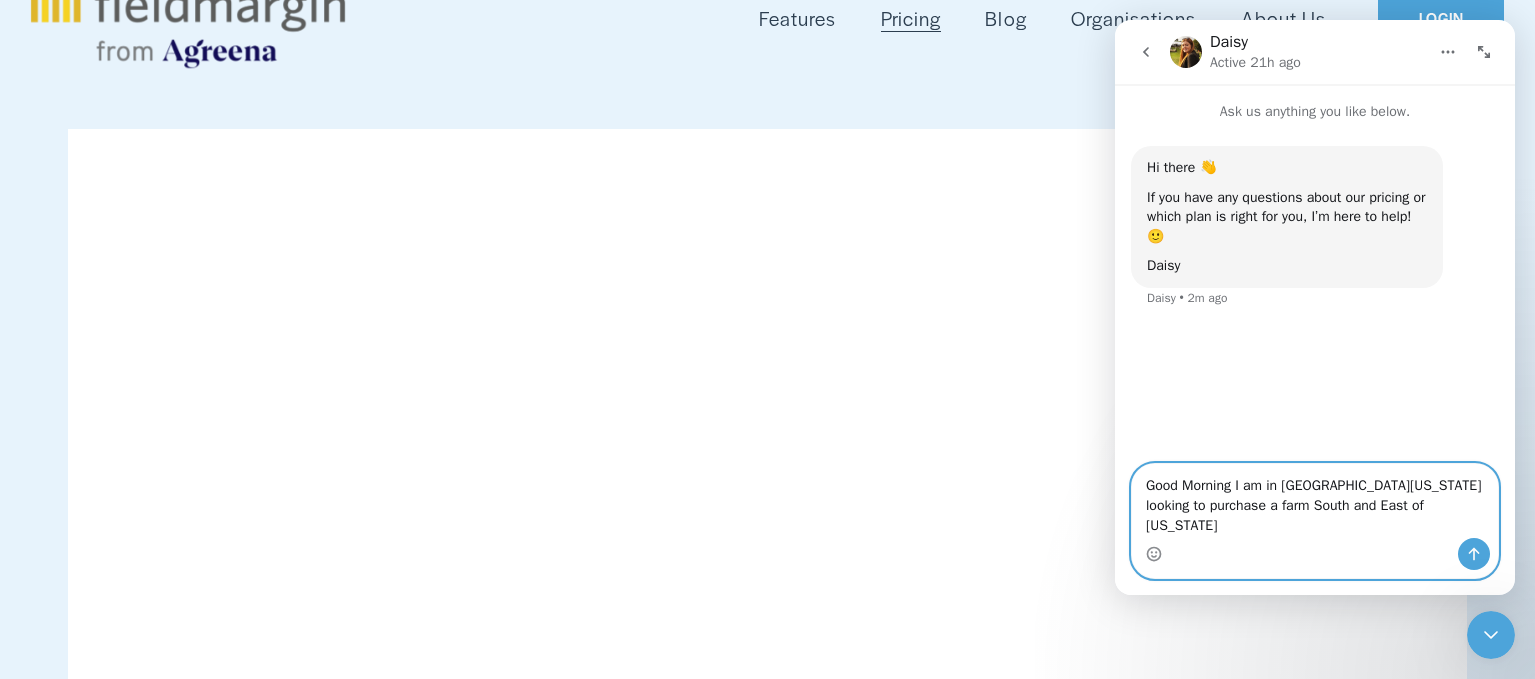 click on "Good Morning I am in [GEOGRAPHIC_DATA][US_STATE] looking to purchase a farm South and East of [US_STATE]" at bounding box center [1315, 501] 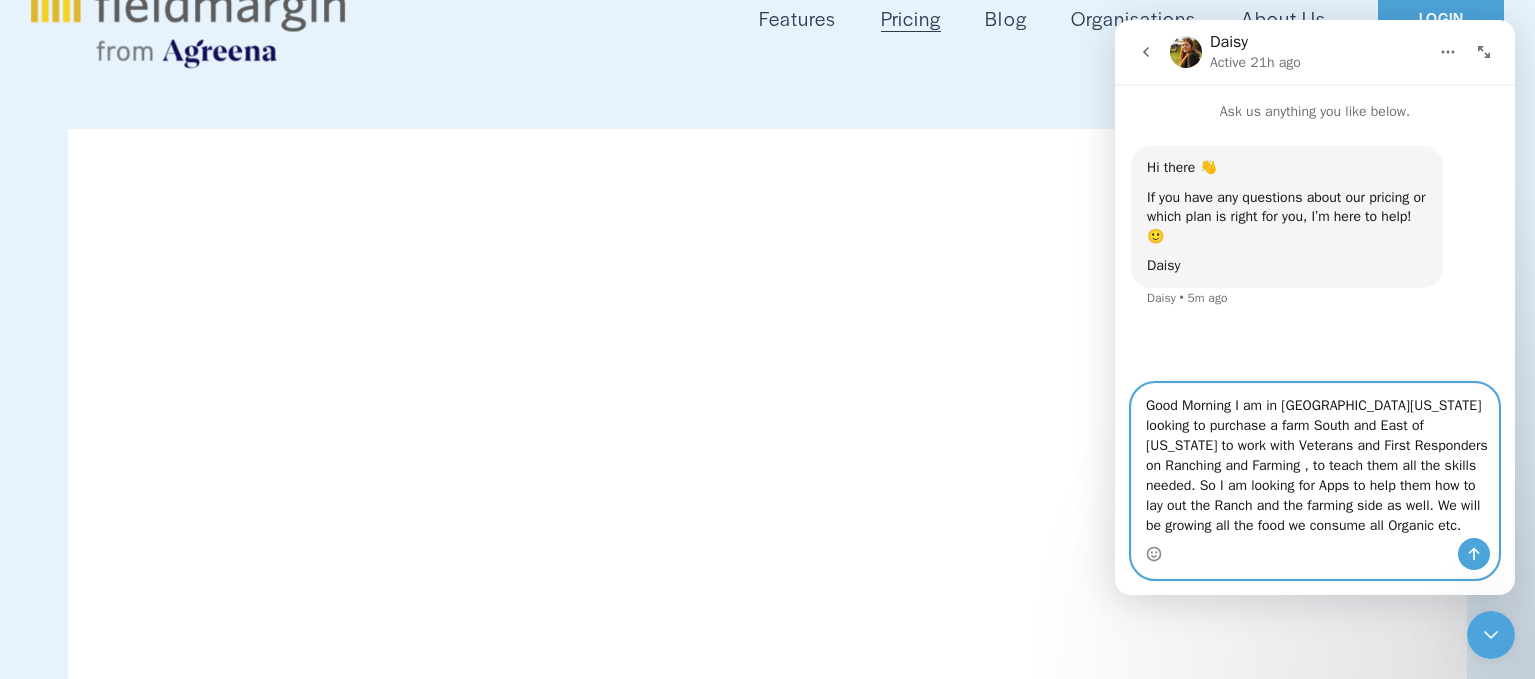 type on "Good Morning I am in [GEOGRAPHIC_DATA][US_STATE] looking to purchase a farm South and East of [US_STATE] to work with Veterans and First Responders on Ranching and Farming , to teach them all the skills needed. So I am looking for Apps to help them how to lay out the Ranch and the farming side as well. We will be growing all the food we consume all Organic etc." 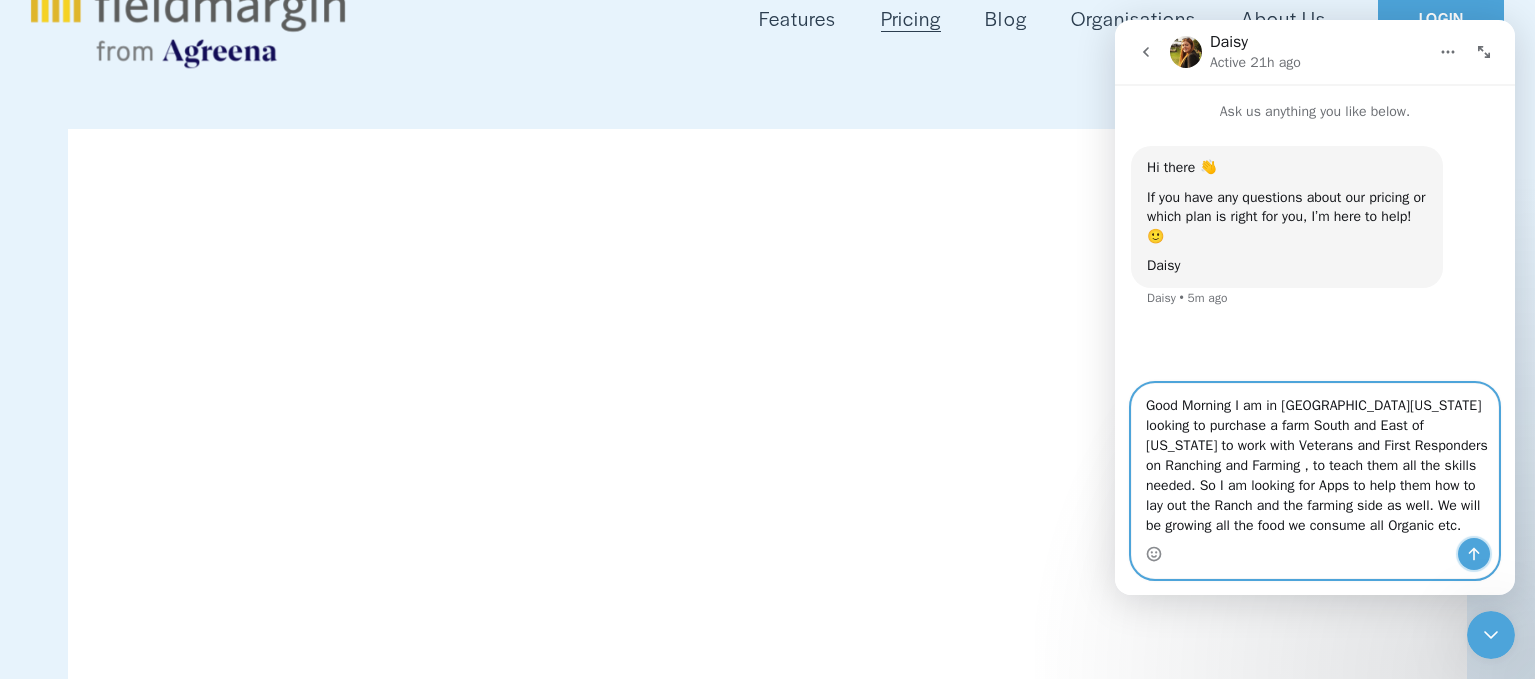 click 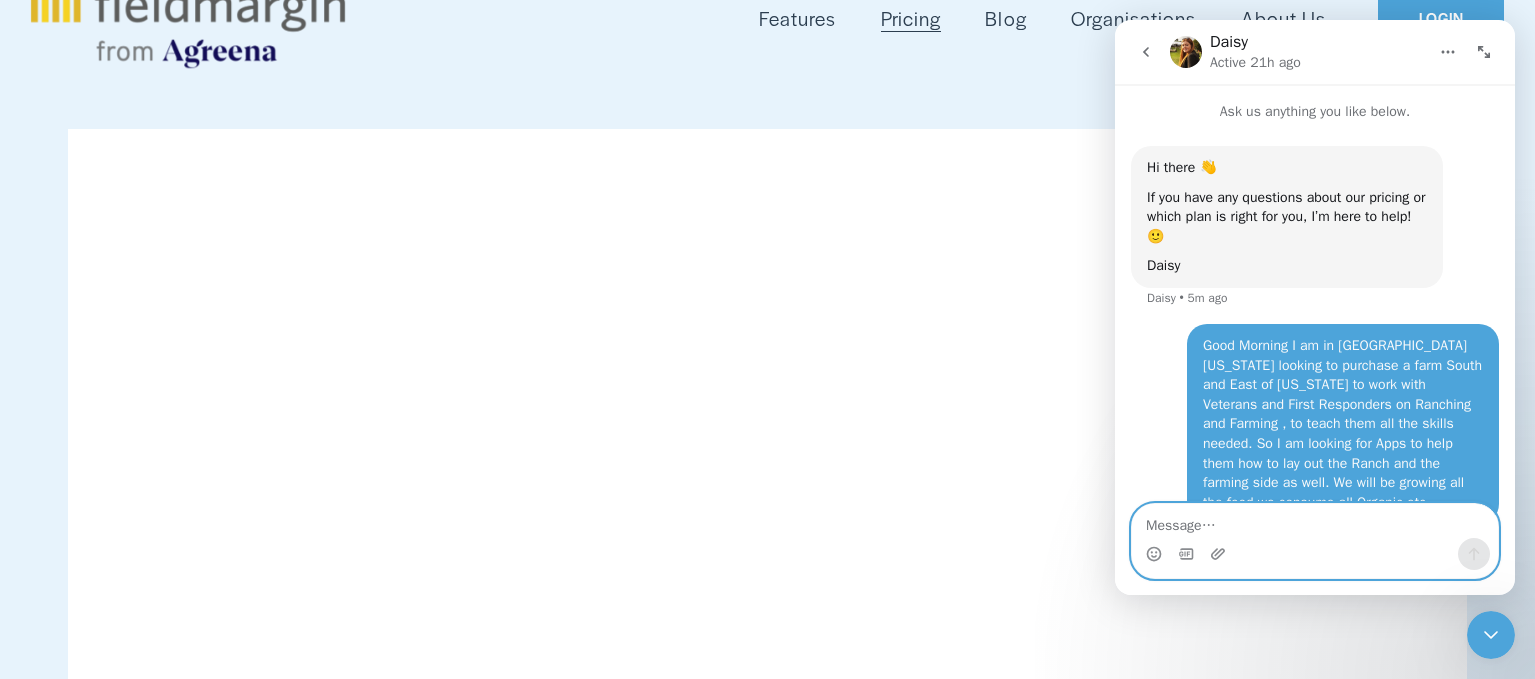 scroll, scrollTop: 34, scrollLeft: 0, axis: vertical 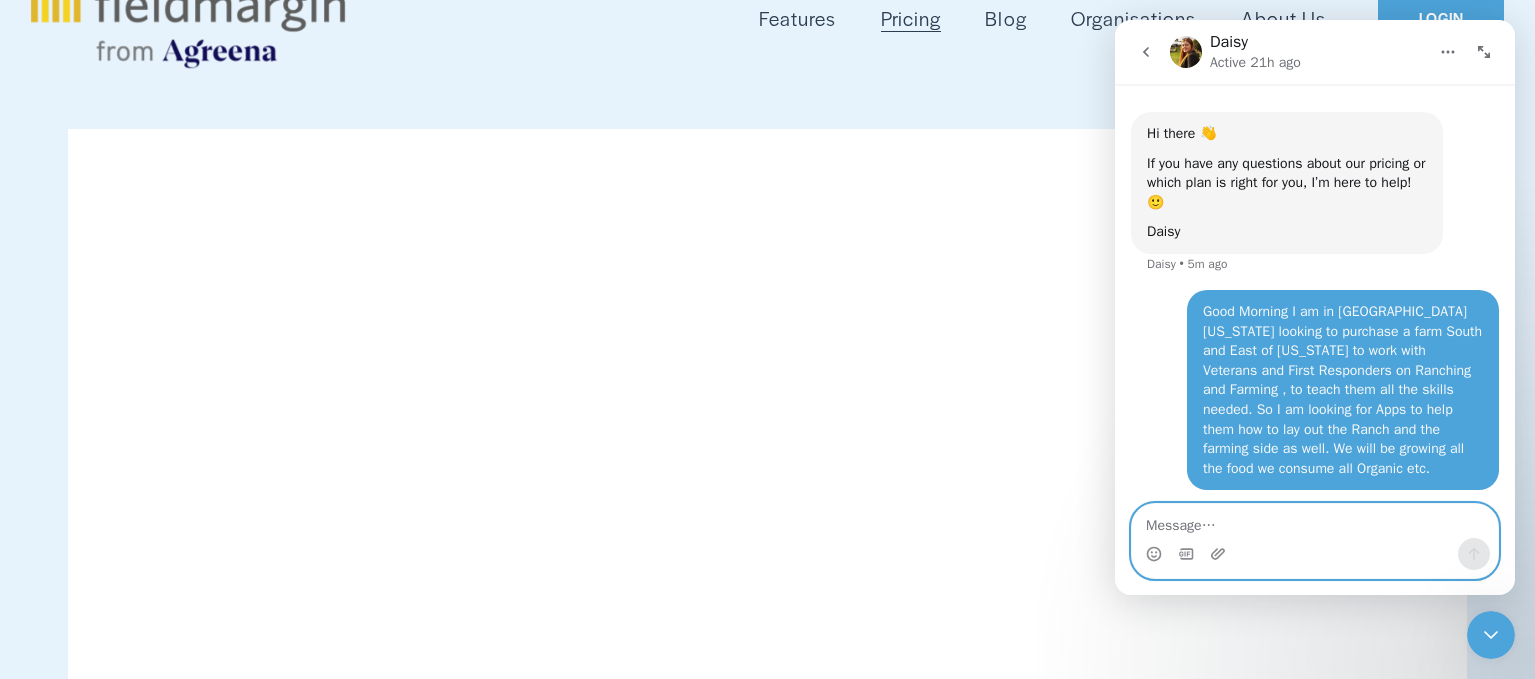 click at bounding box center [1315, 521] 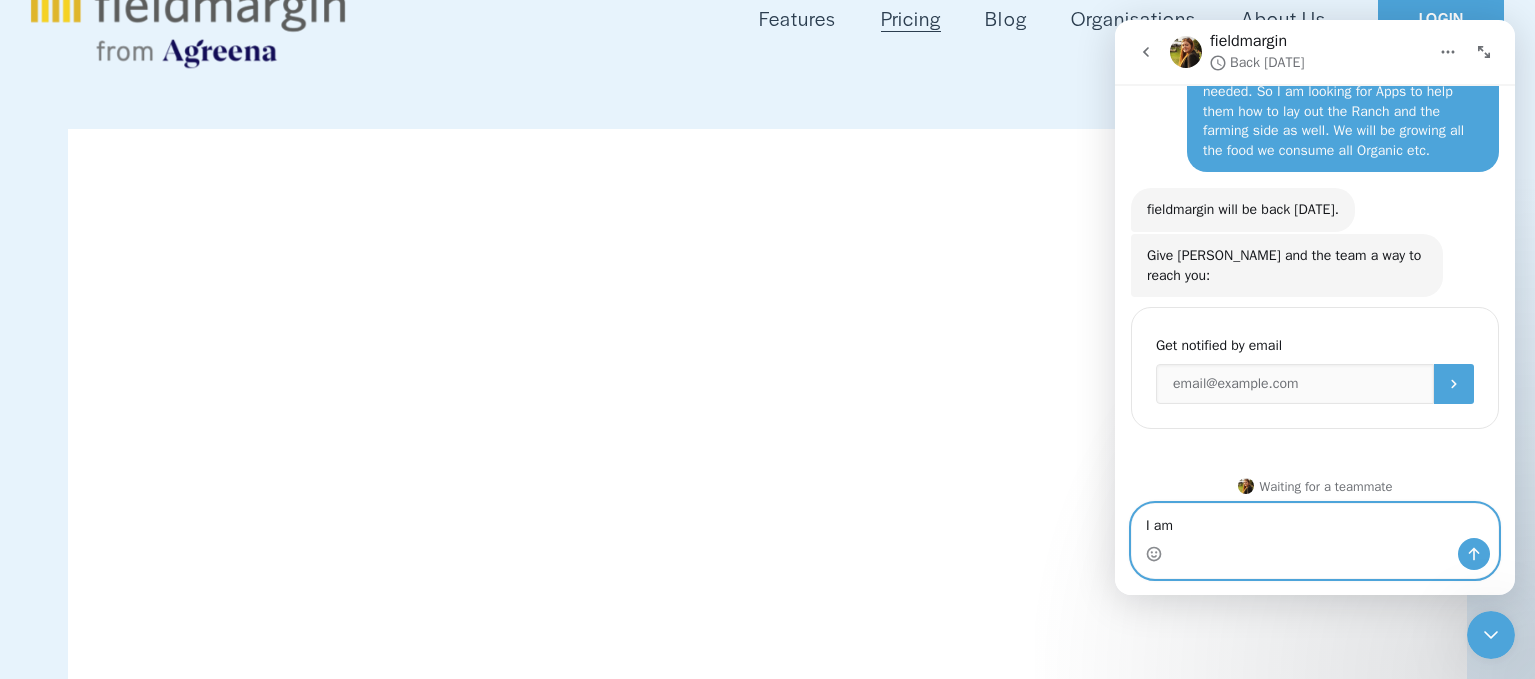 scroll, scrollTop: 333, scrollLeft: 0, axis: vertical 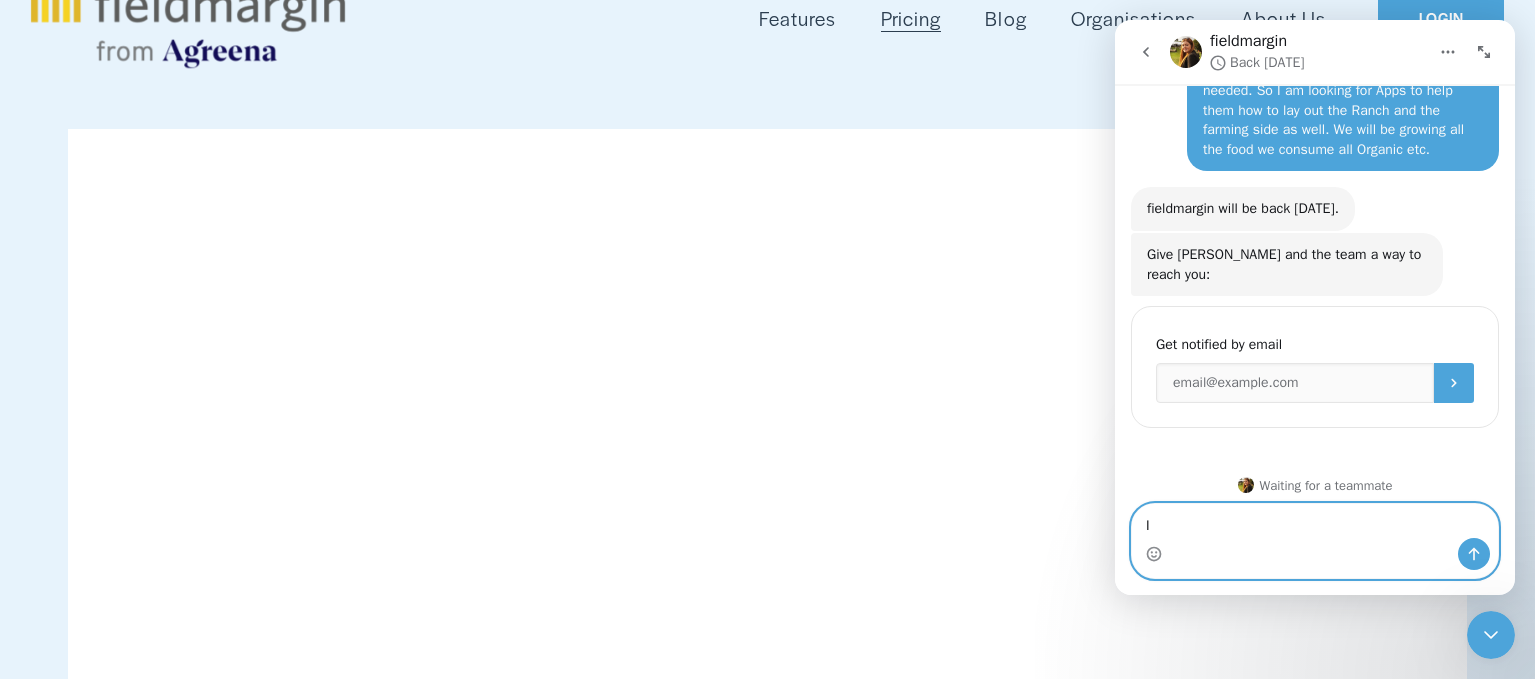 type on "I" 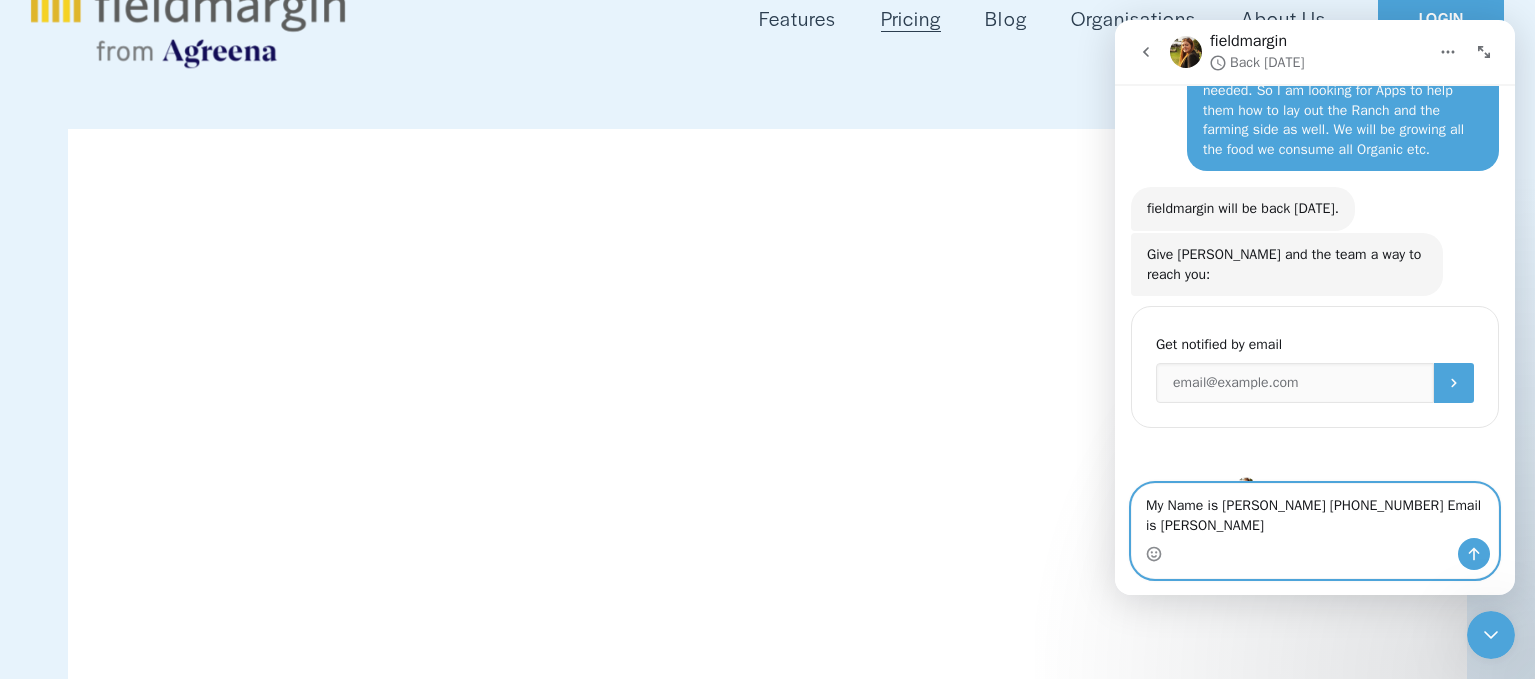 scroll, scrollTop: 353, scrollLeft: 0, axis: vertical 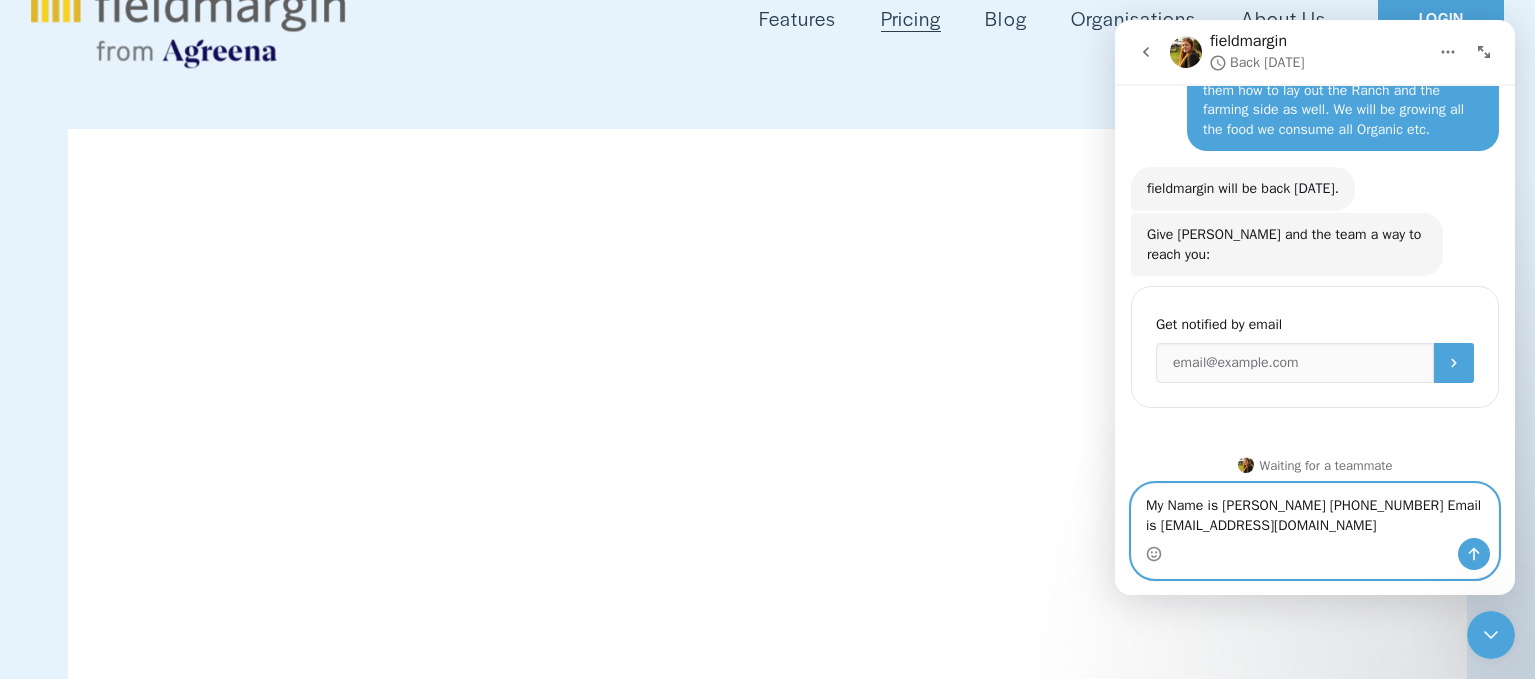 type on "My Name is [PERSON_NAME] [PHONE_NUMBER] Email is [EMAIL_ADDRESS][DOMAIN_NAME]" 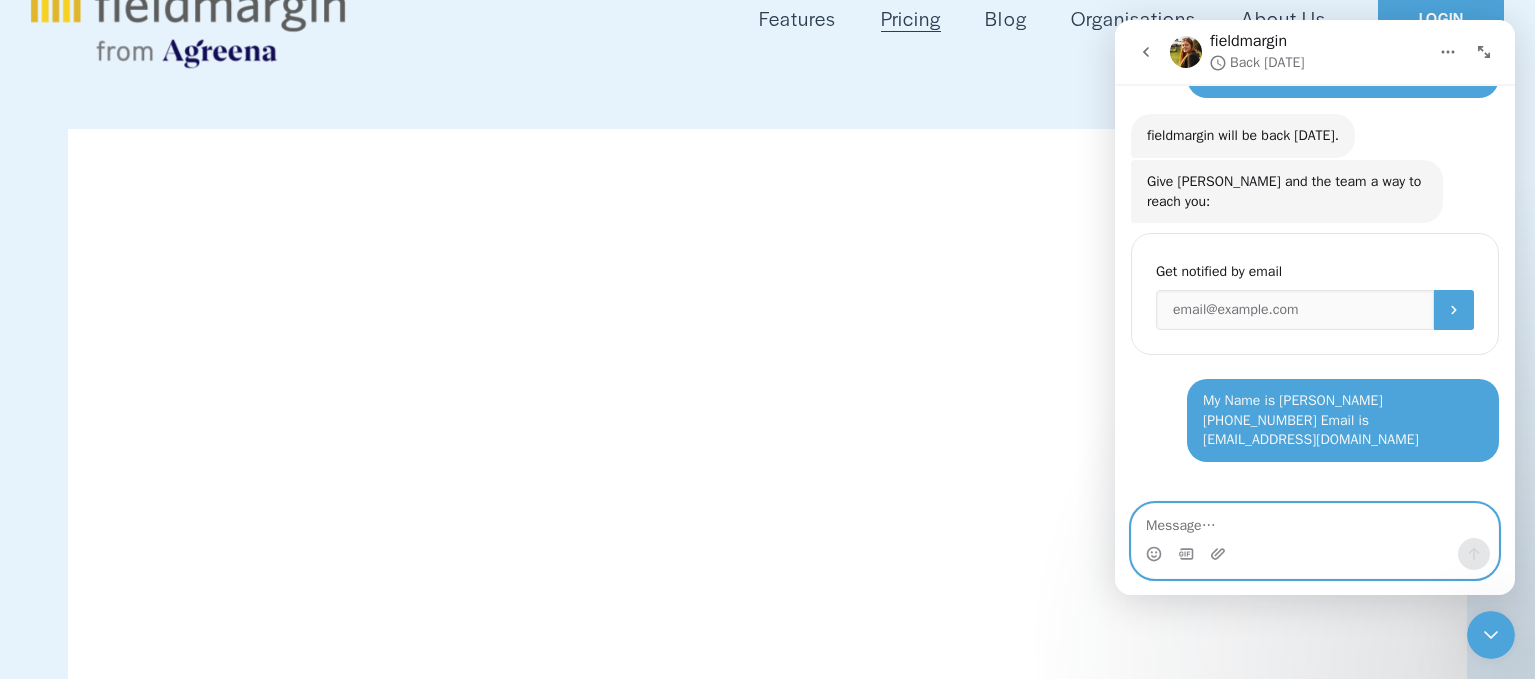 scroll, scrollTop: 411, scrollLeft: 0, axis: vertical 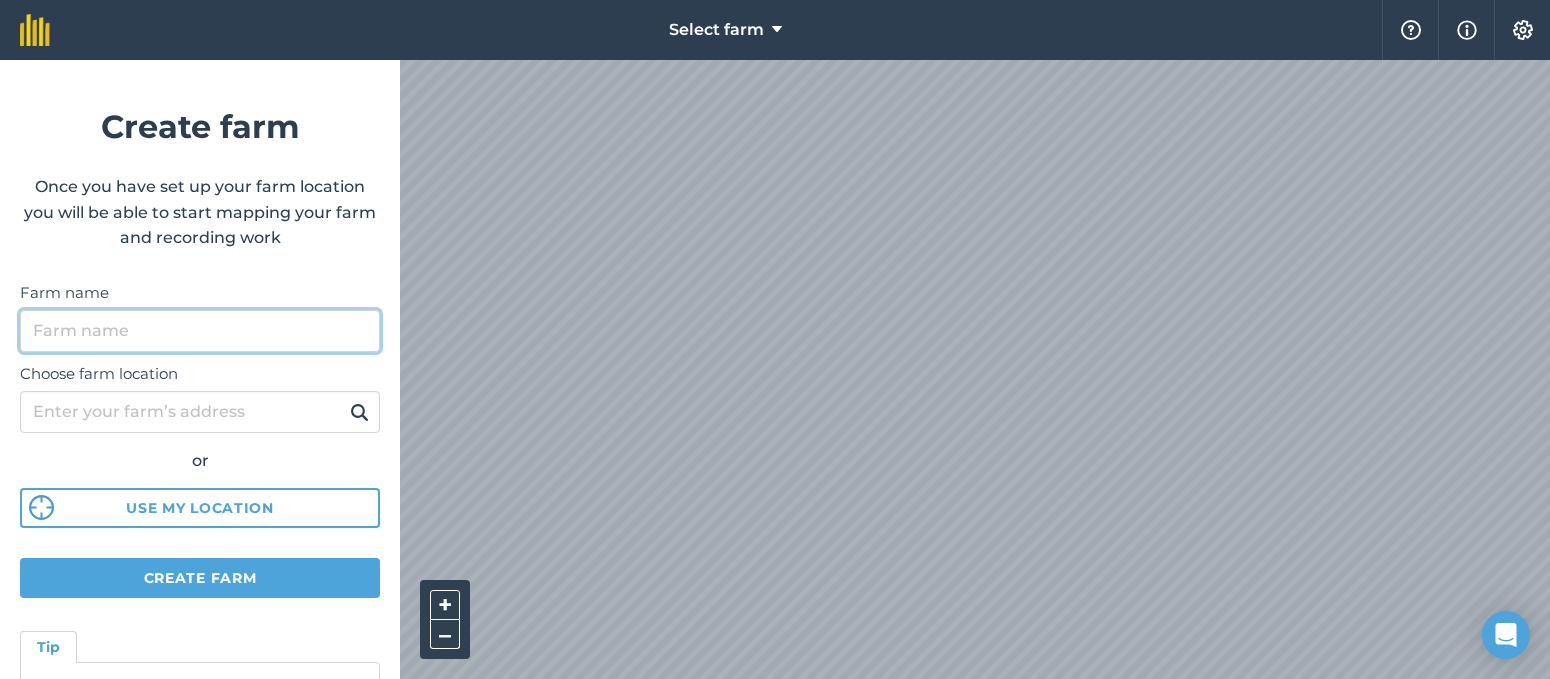 click on "Farm name" at bounding box center [200, 331] 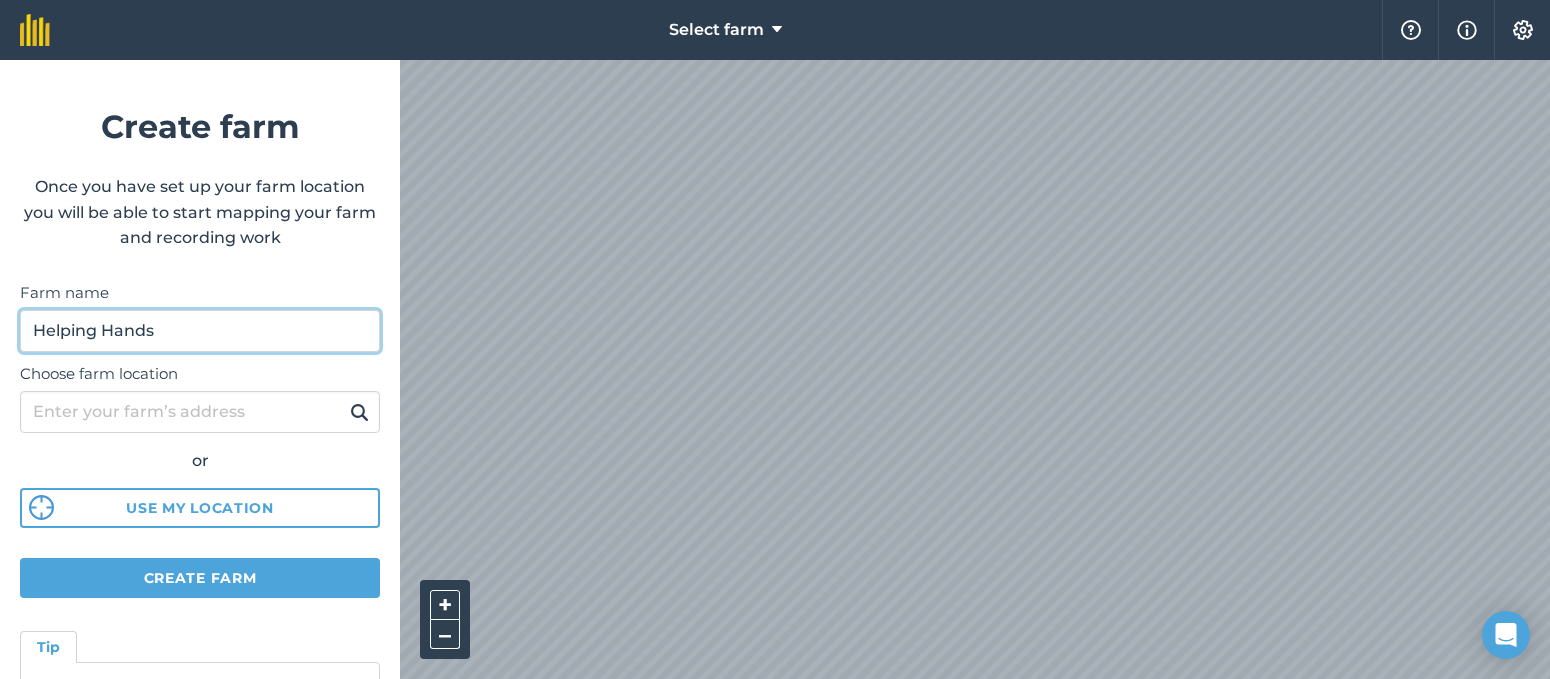 type on "Helping Hands" 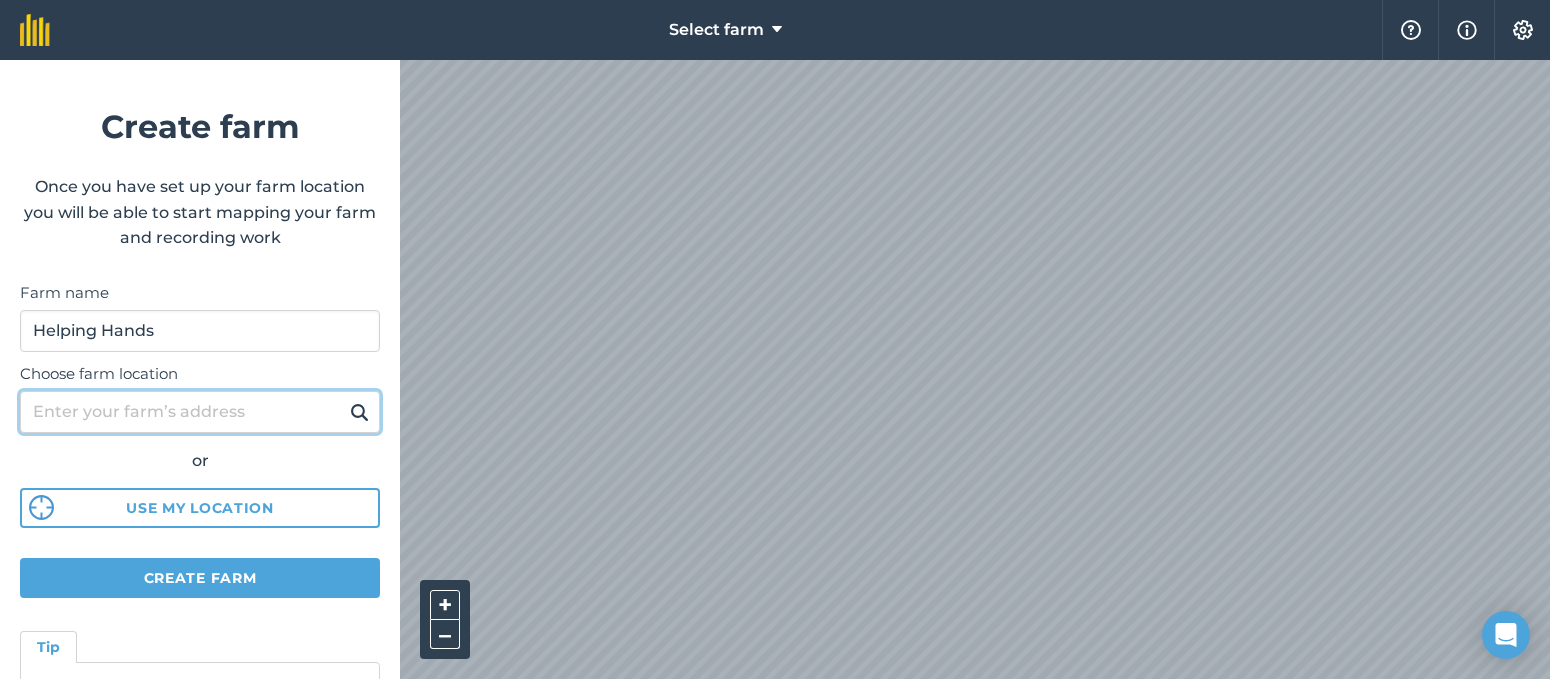 click on "Choose farm location" at bounding box center [200, 412] 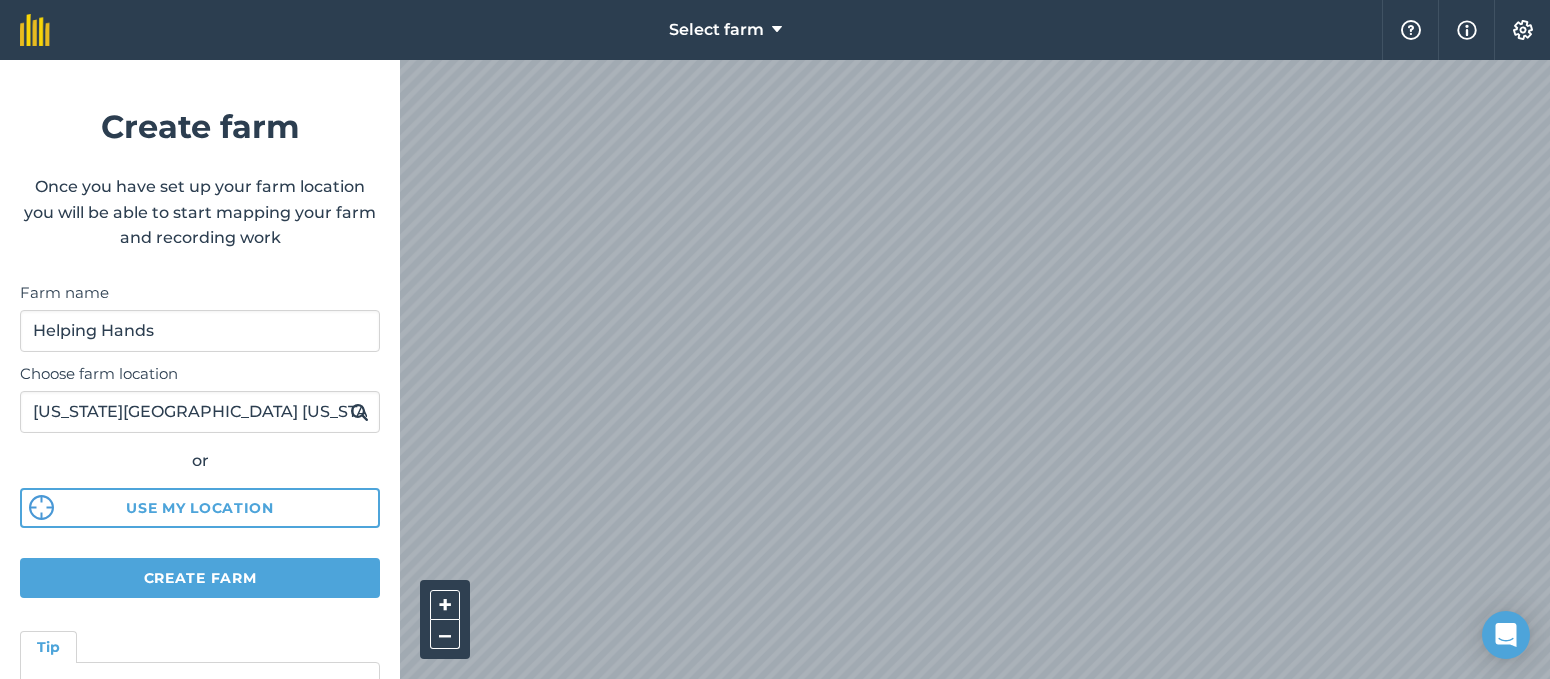 click on "Create farm" at bounding box center (200, 578) 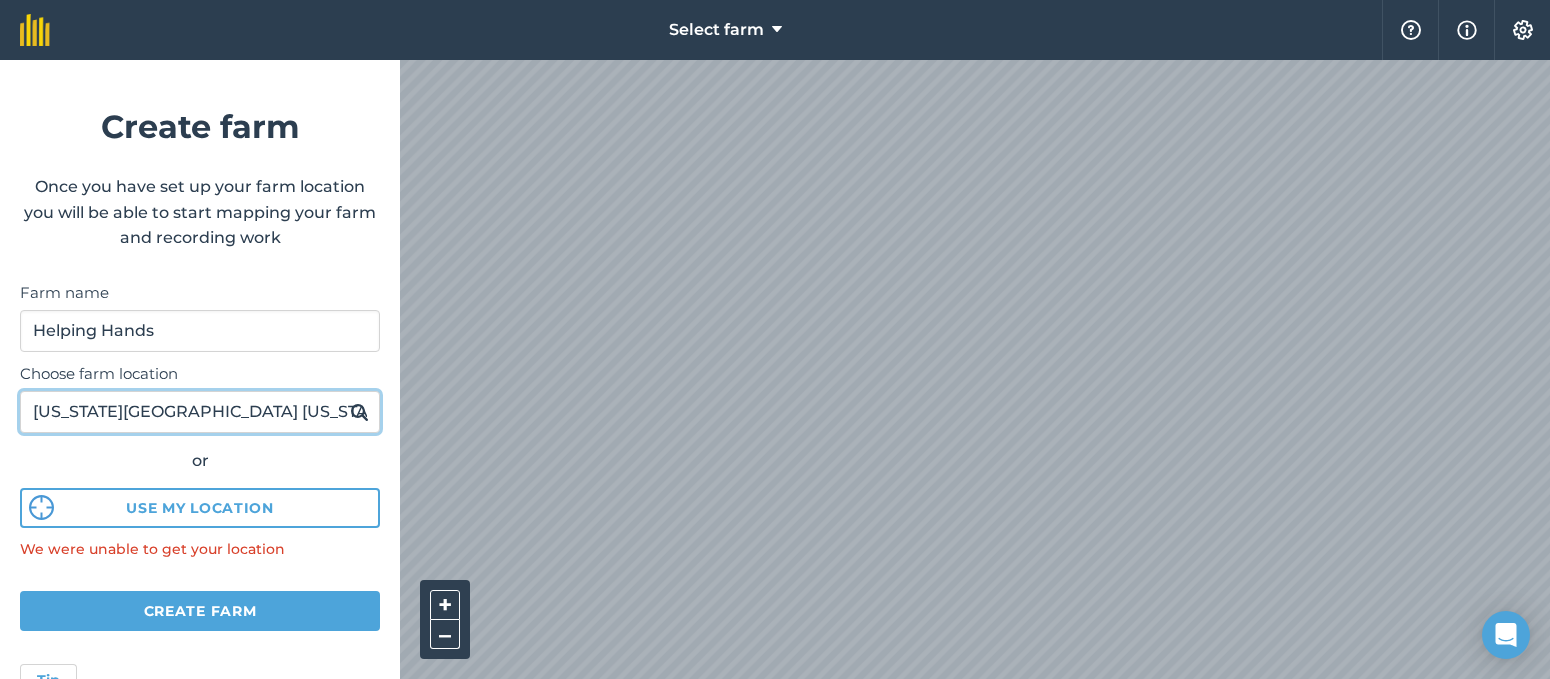 click on "Texas City Texas" at bounding box center [200, 412] 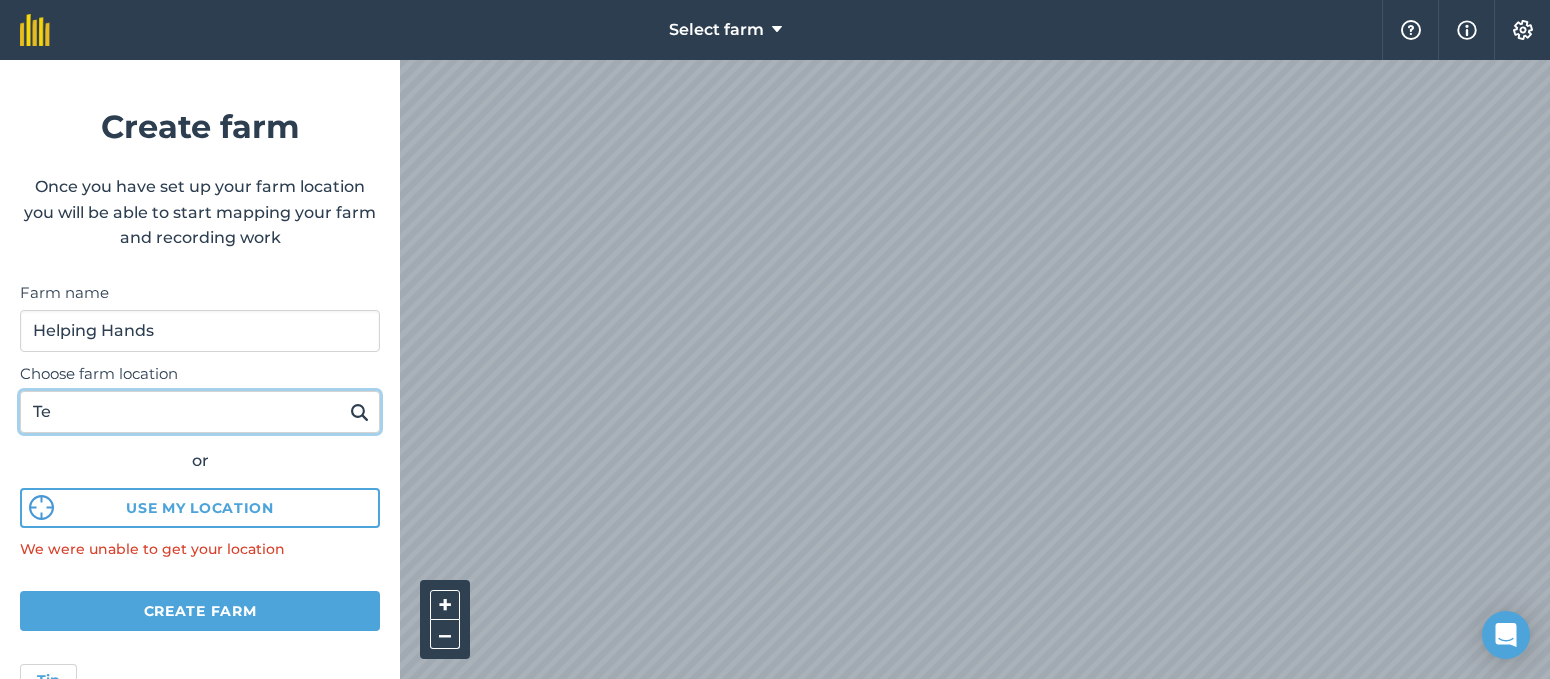 type on "T" 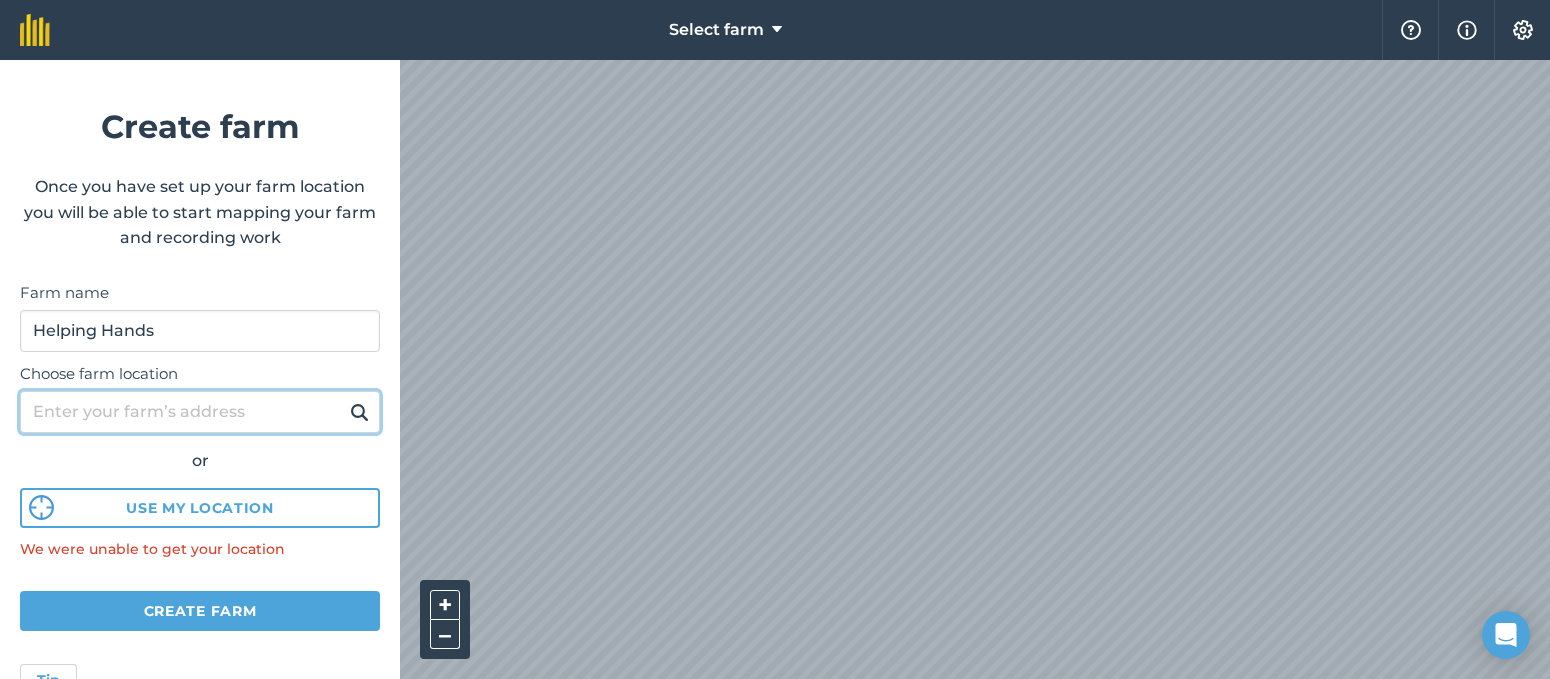 type 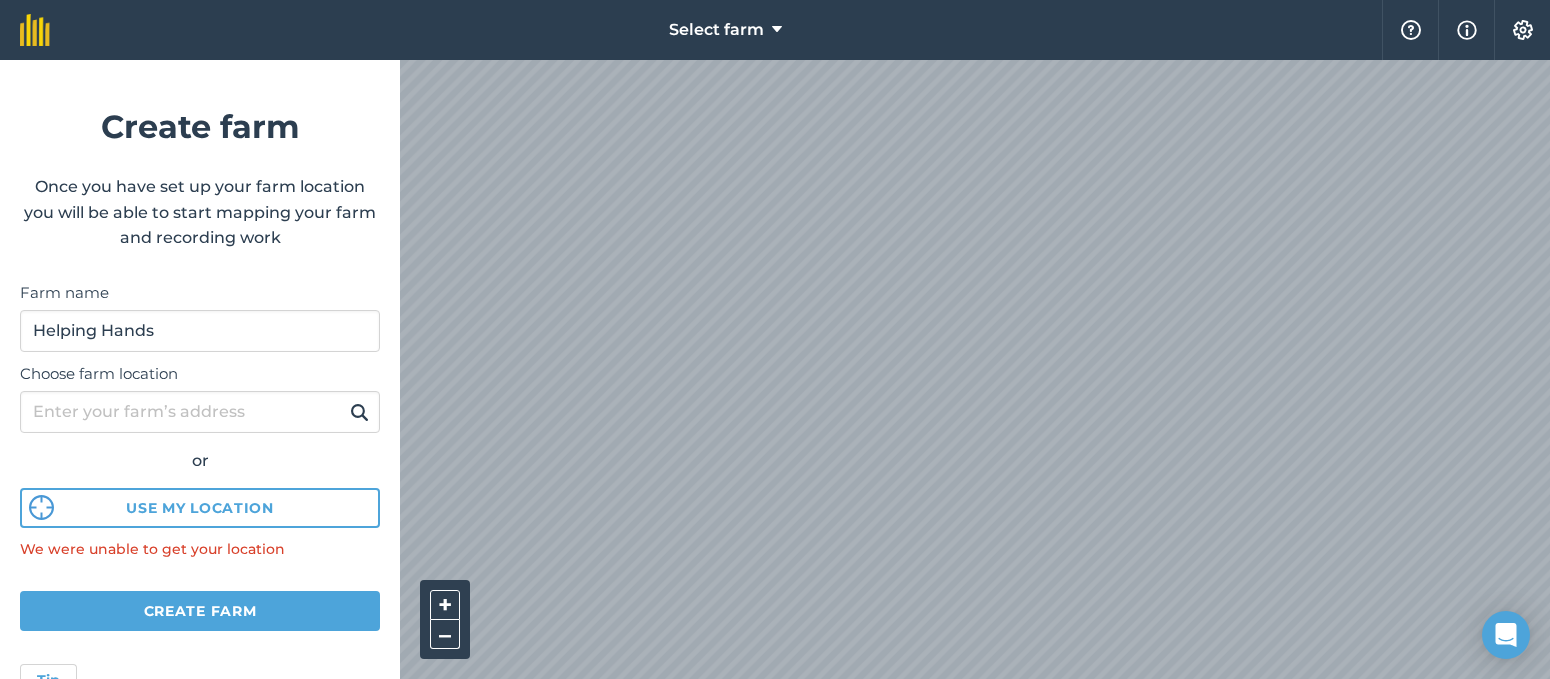 click on "Select farm" at bounding box center [716, 30] 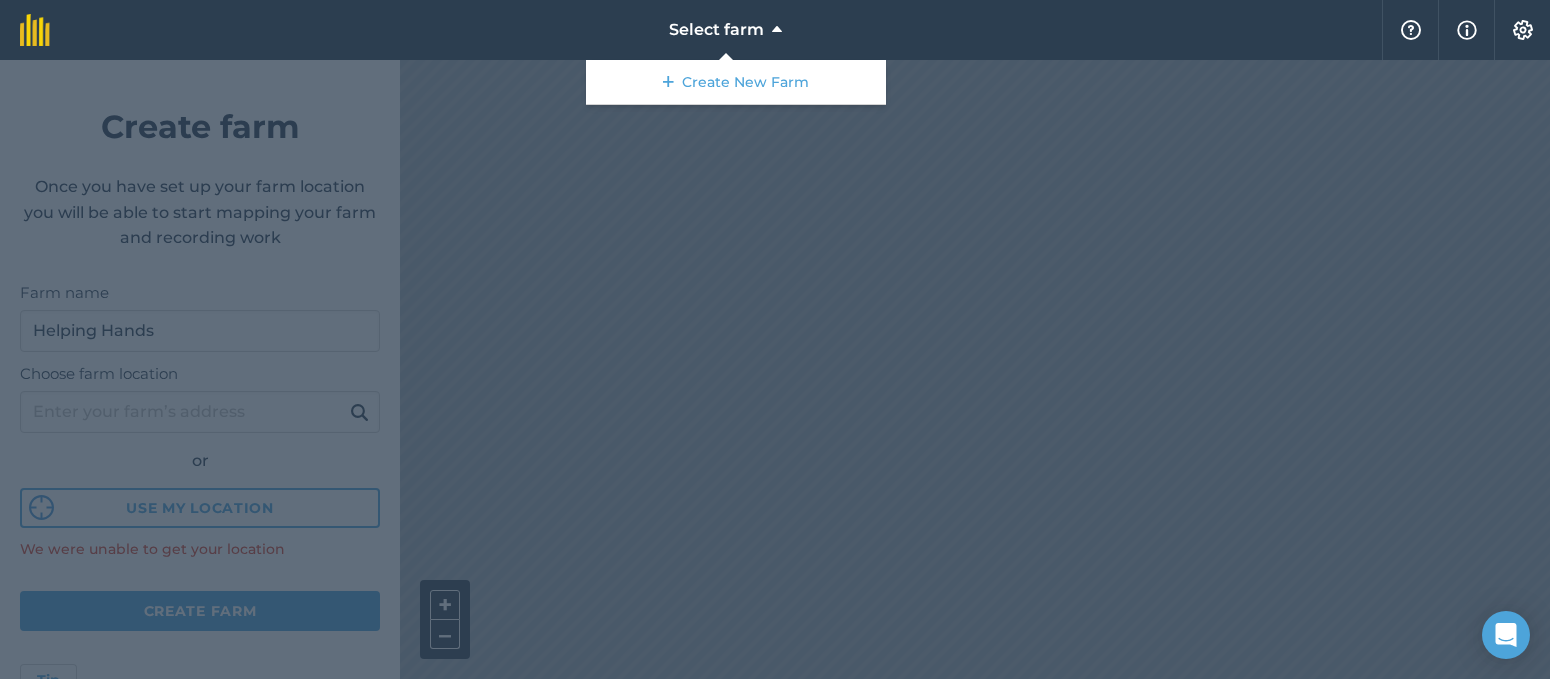 drag, startPoint x: 879, startPoint y: 312, endPoint x: 915, endPoint y: 318, distance: 36.496574 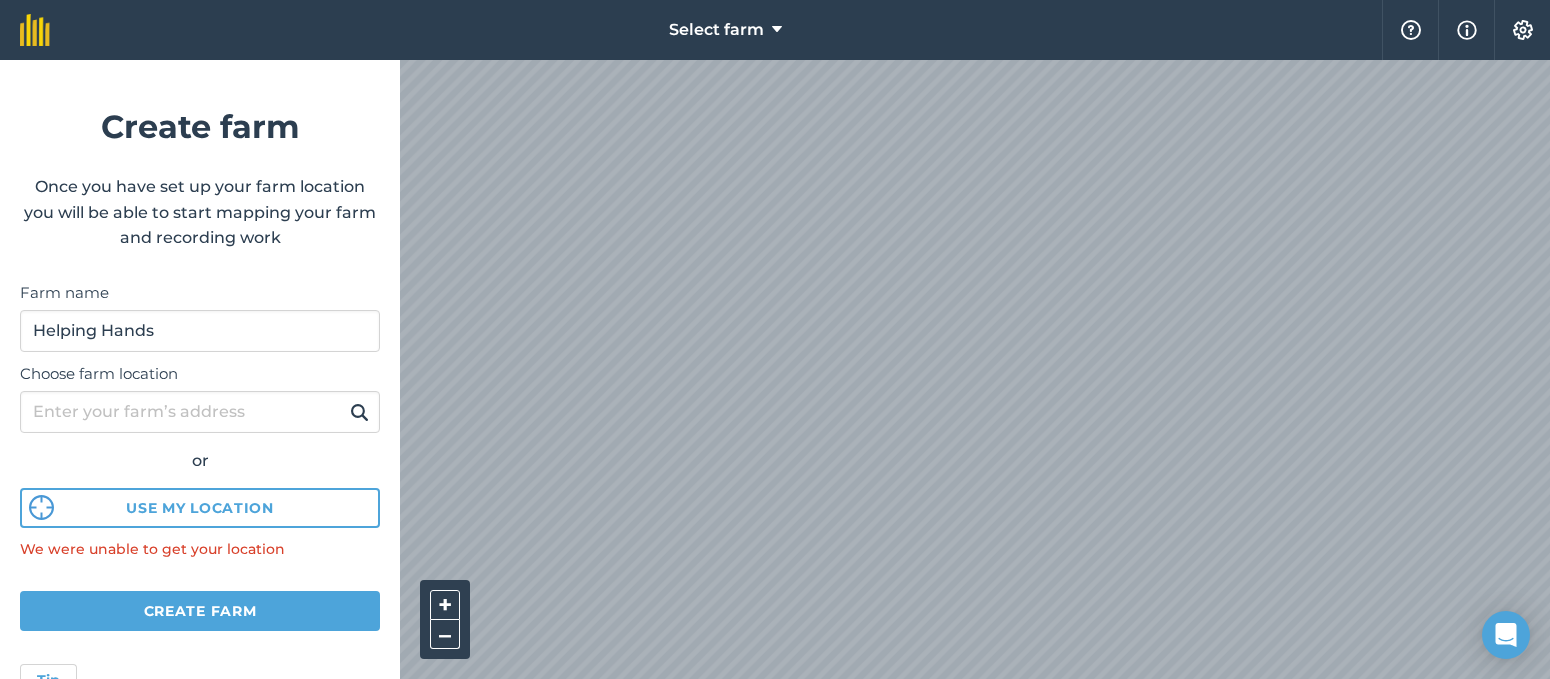 click on "Choose farm location" at bounding box center [200, 374] 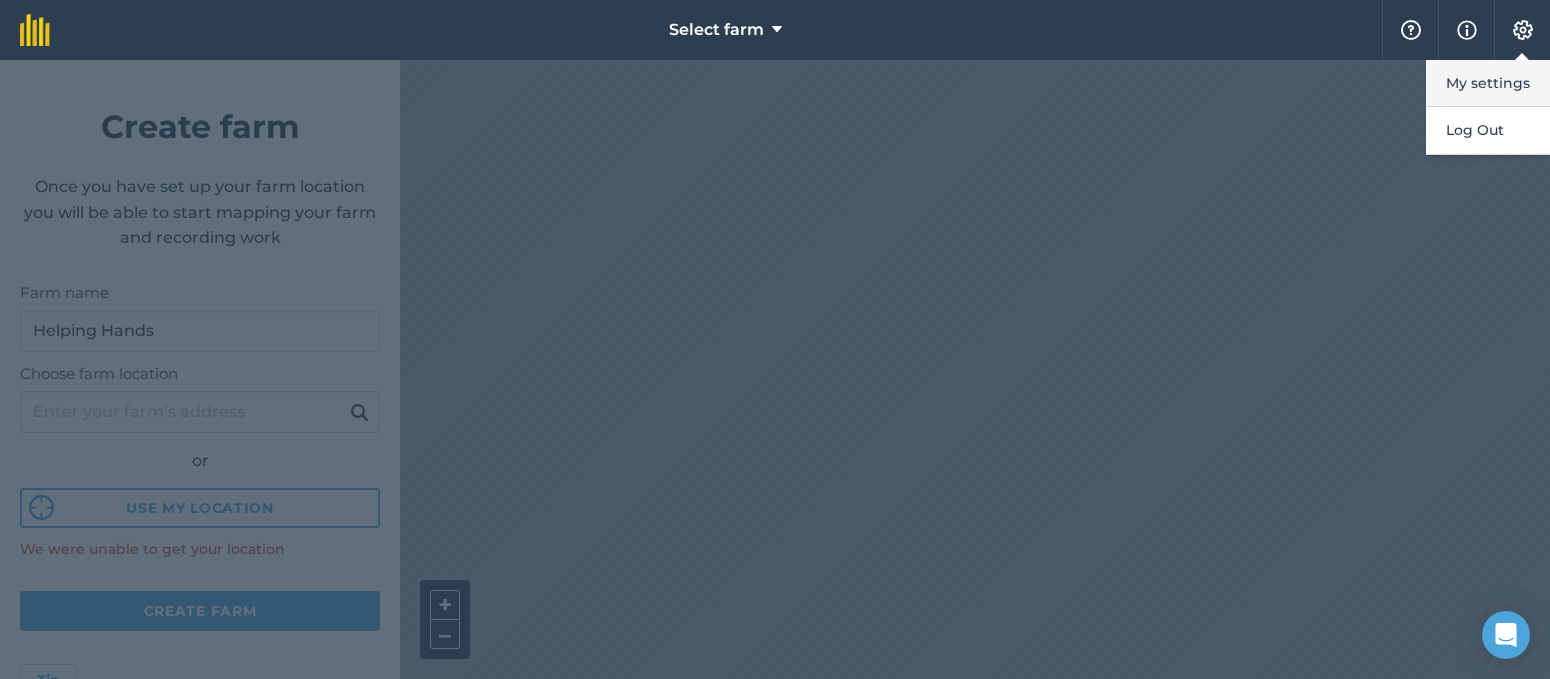 click on "My settings" at bounding box center (1488, 83) 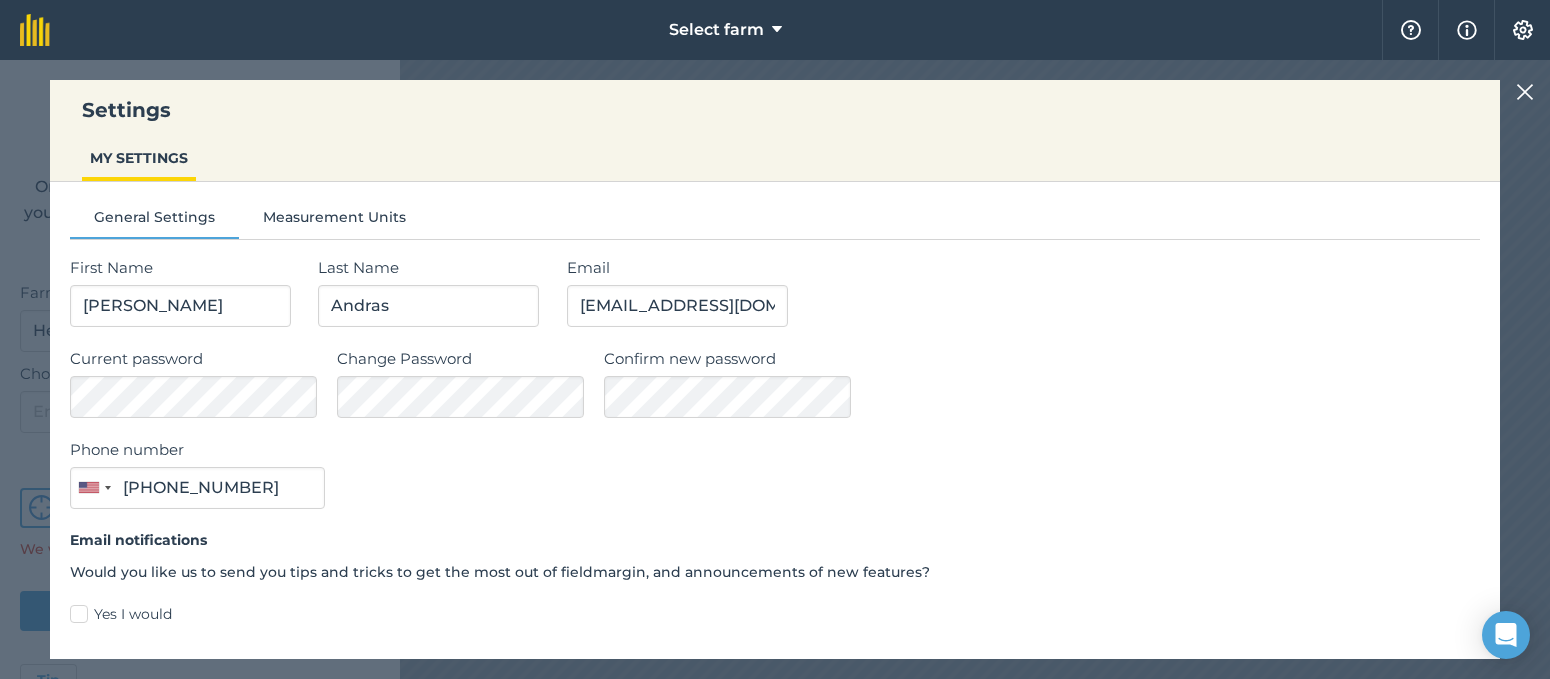 scroll, scrollTop: 86, scrollLeft: 0, axis: vertical 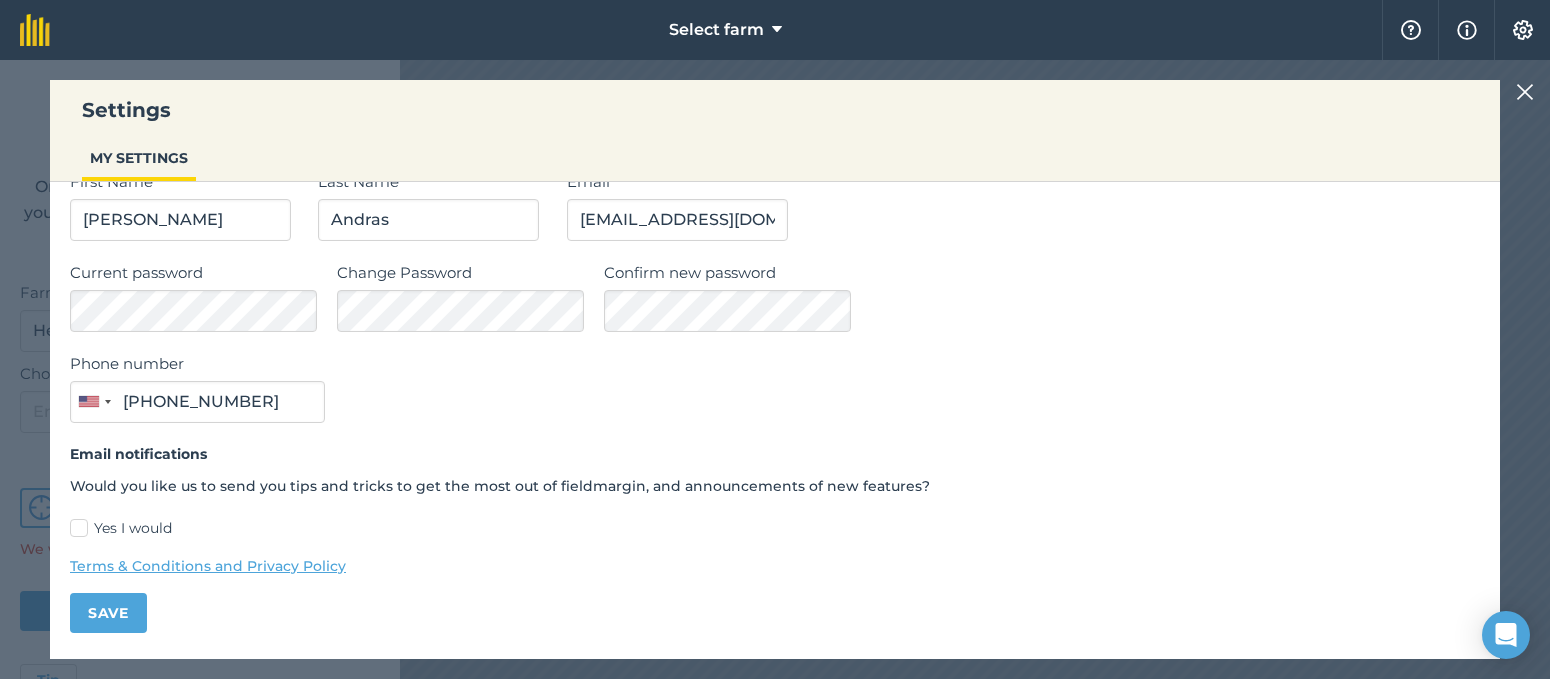 drag, startPoint x: 118, startPoint y: 602, endPoint x: 177, endPoint y: 549, distance: 79.30952 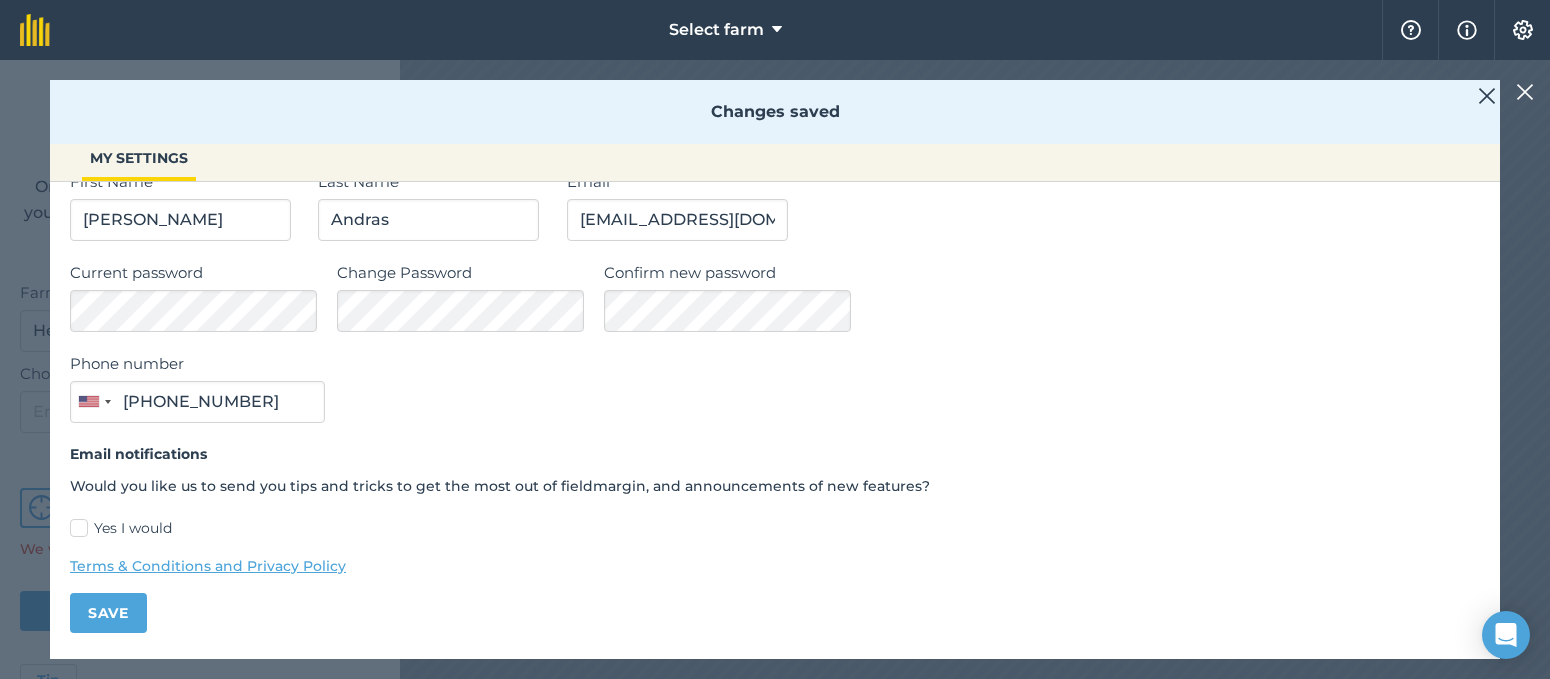 click at bounding box center [1487, 96] 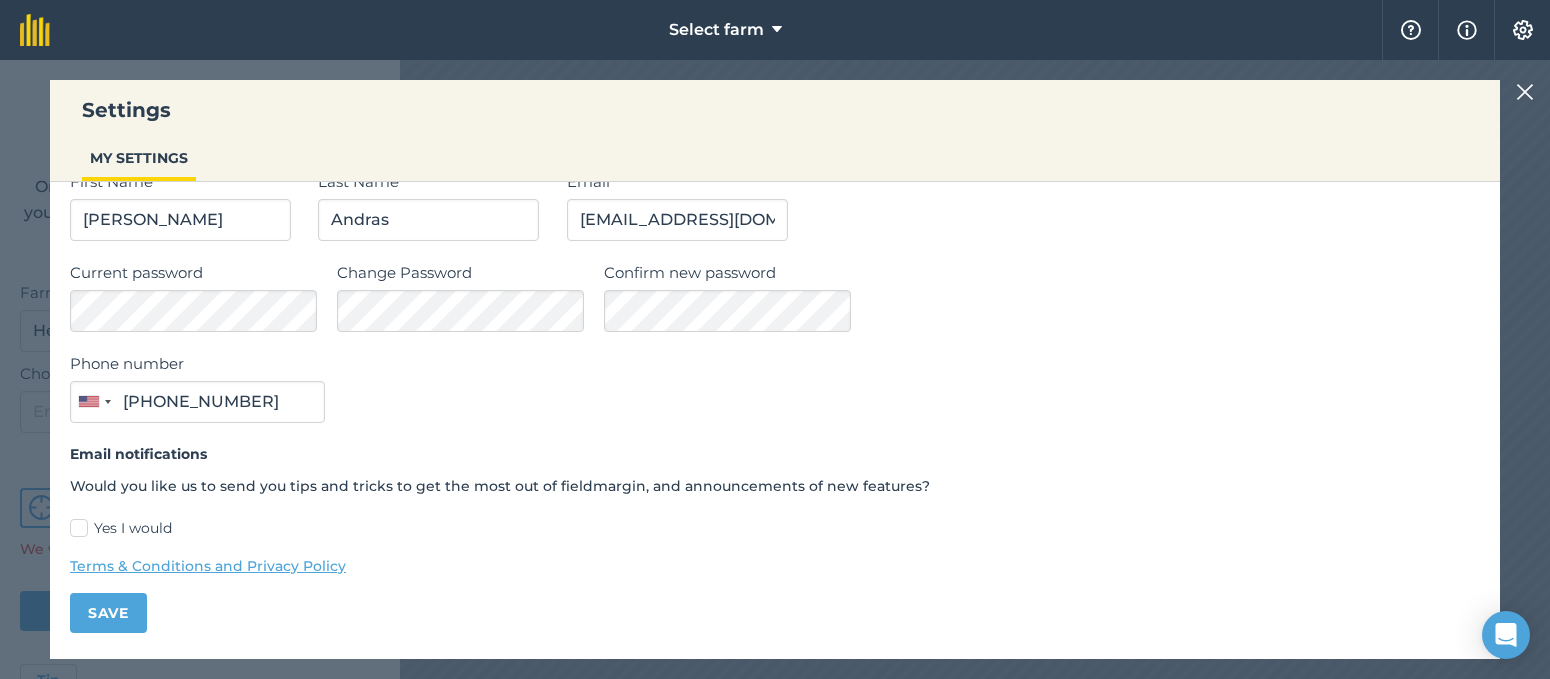 click at bounding box center [1525, 92] 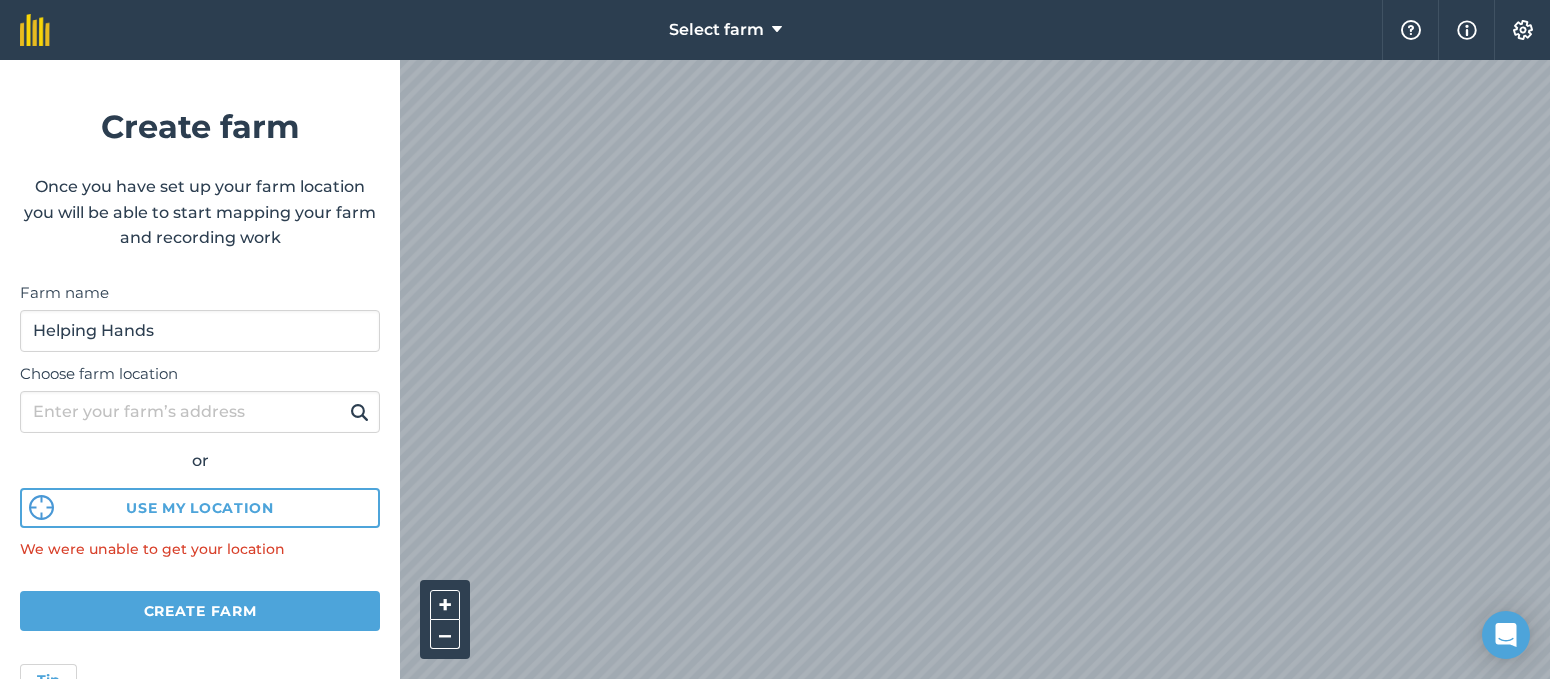 click at bounding box center [1467, 30] 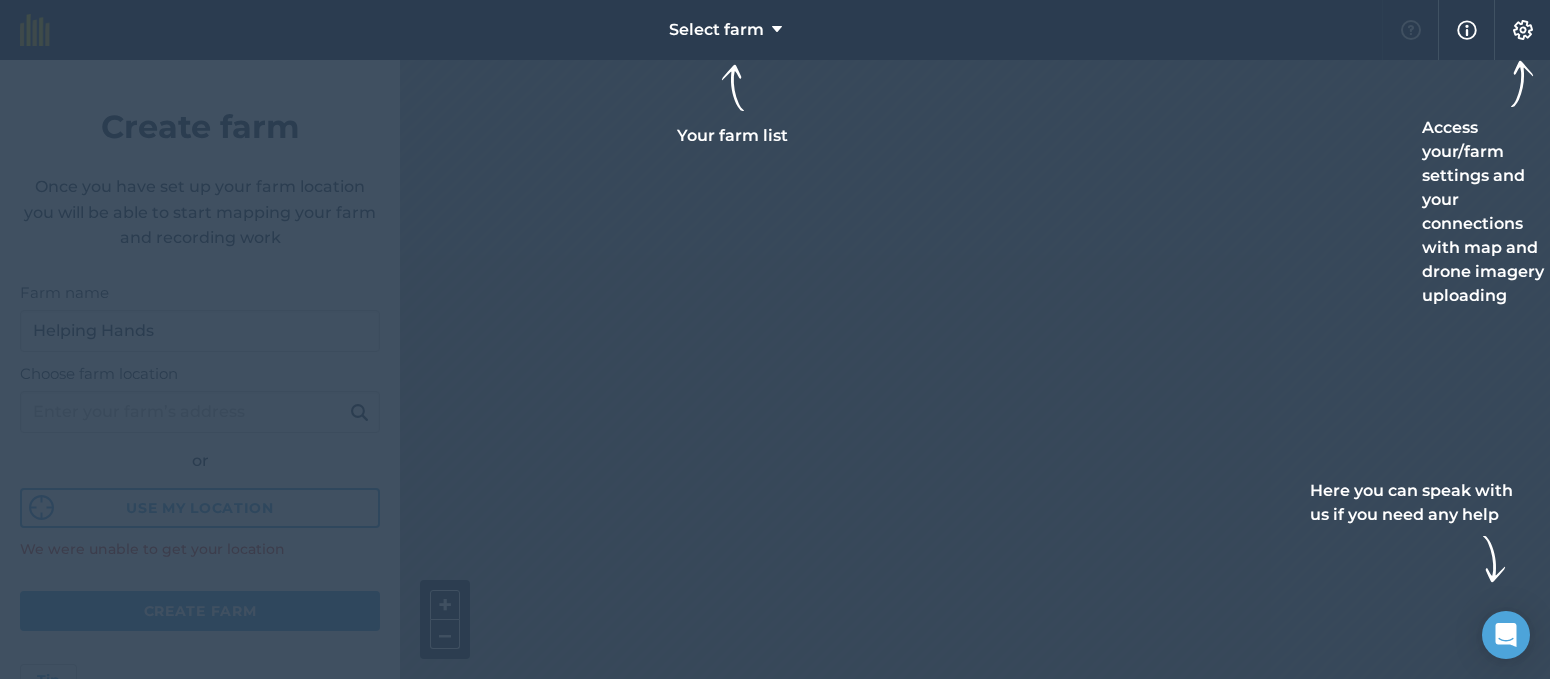 click at bounding box center [1523, 30] 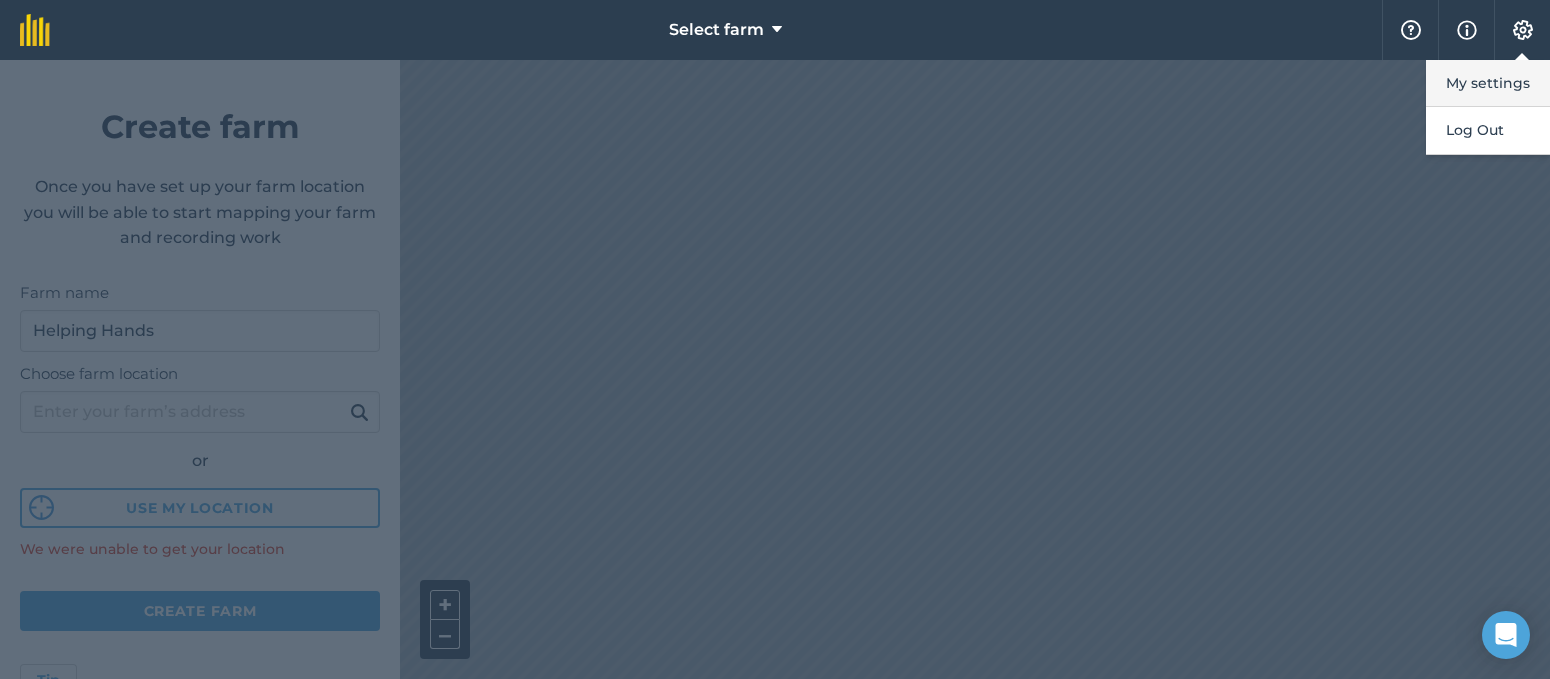click on "My settings" at bounding box center (1488, 83) 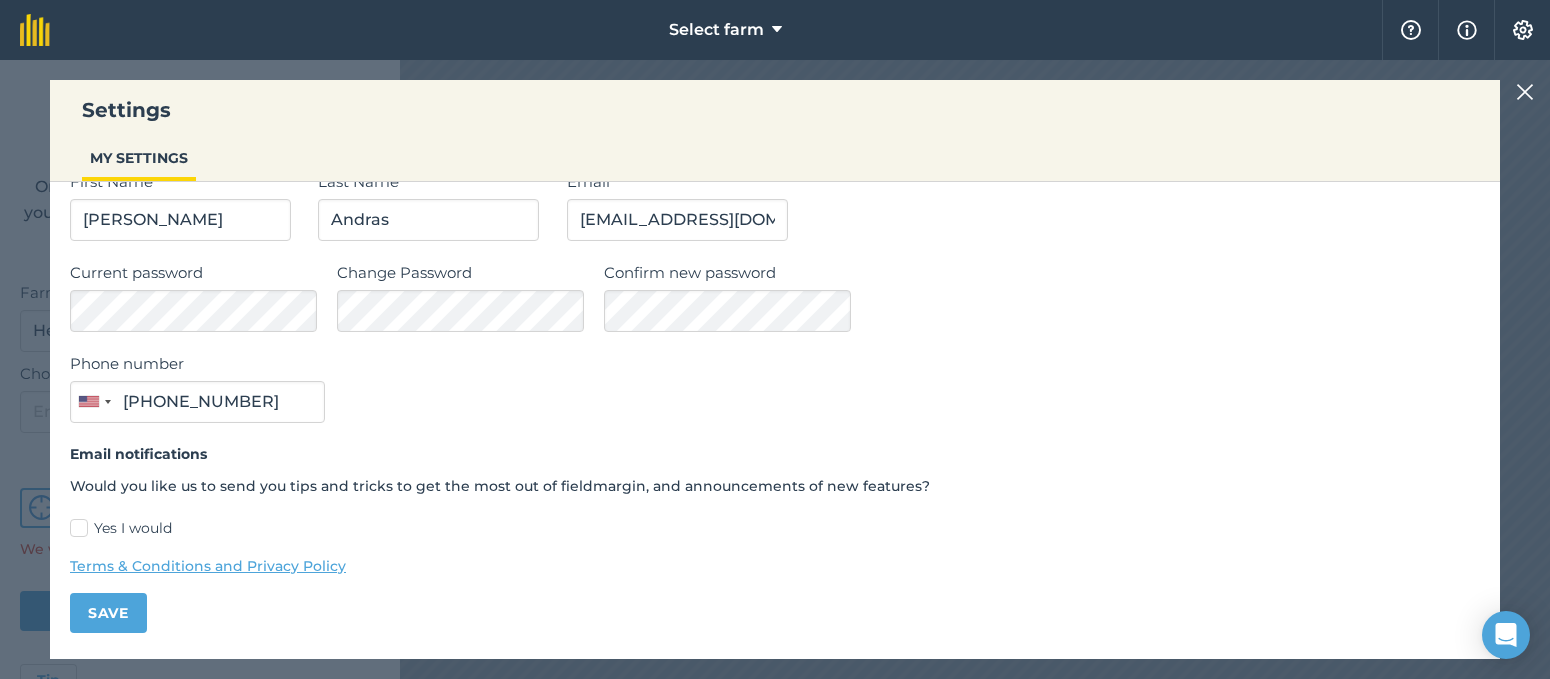 scroll, scrollTop: 0, scrollLeft: 0, axis: both 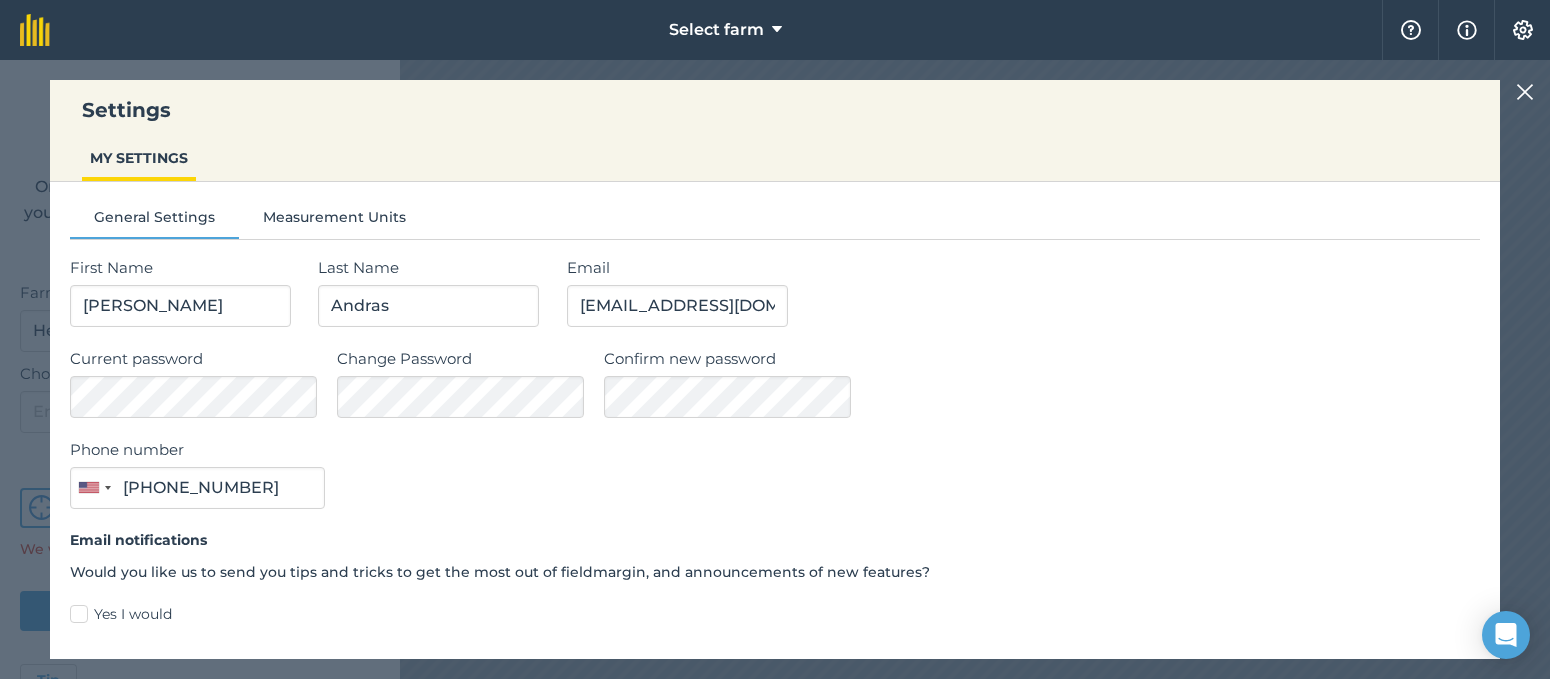 click on "Measurement Units" at bounding box center (334, 221) 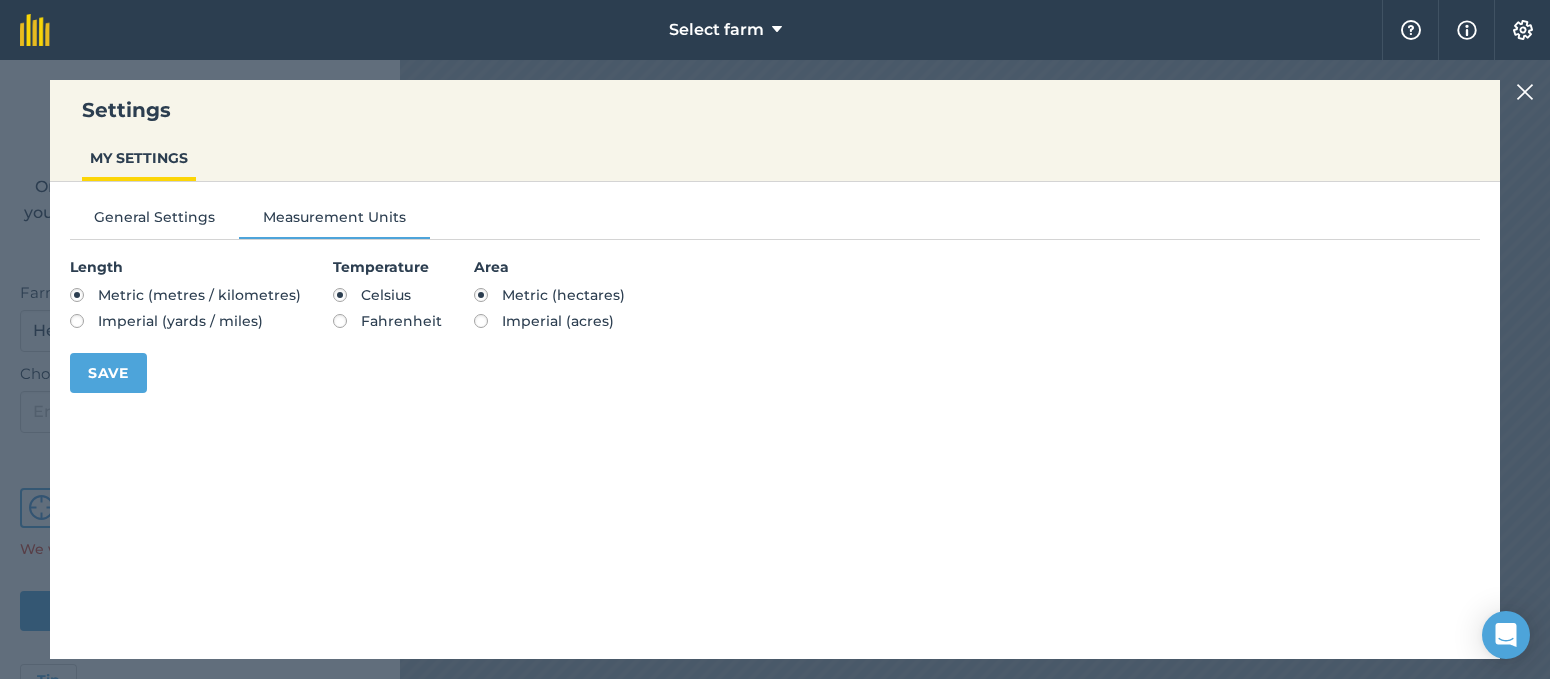 click on "Fahrenheit" at bounding box center [387, 321] 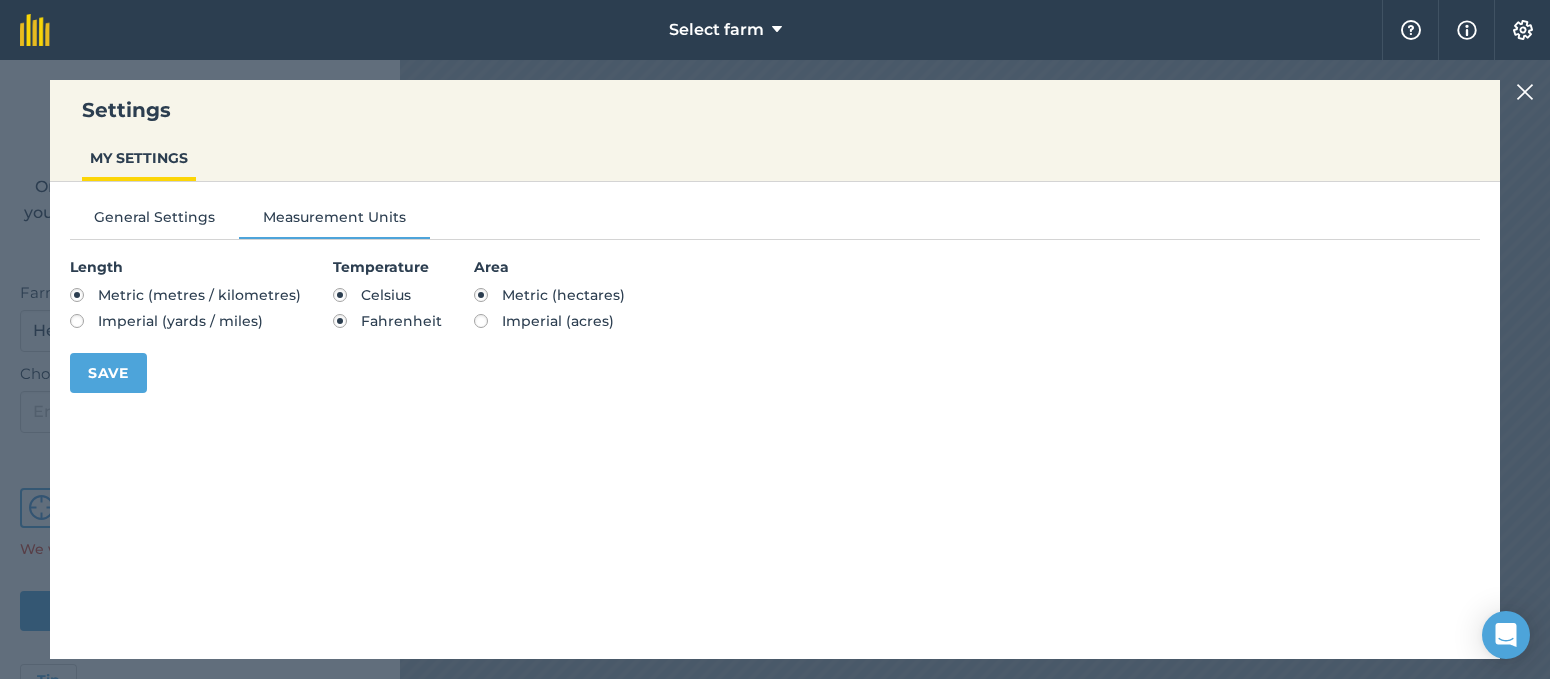 radio on "true" 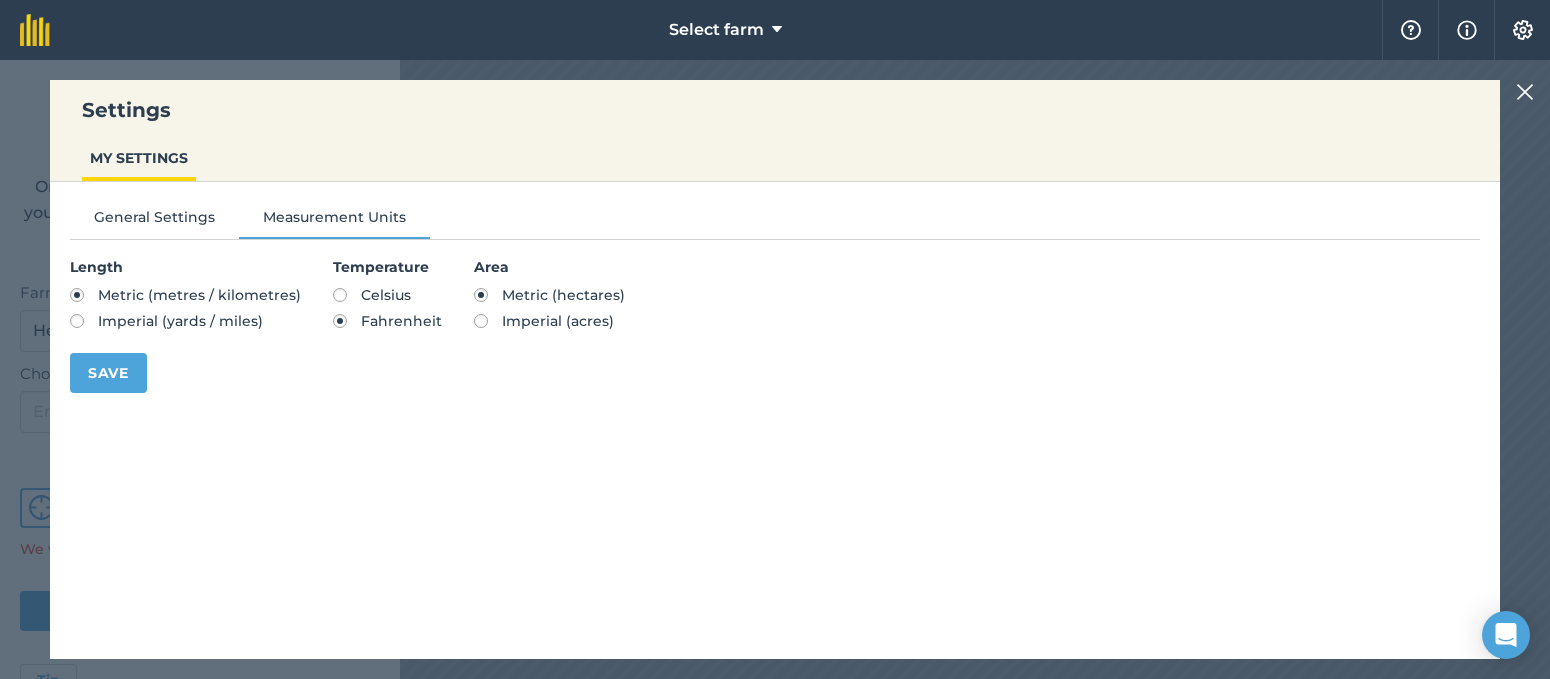 click on "Imperial (yards / miles)" at bounding box center [185, 321] 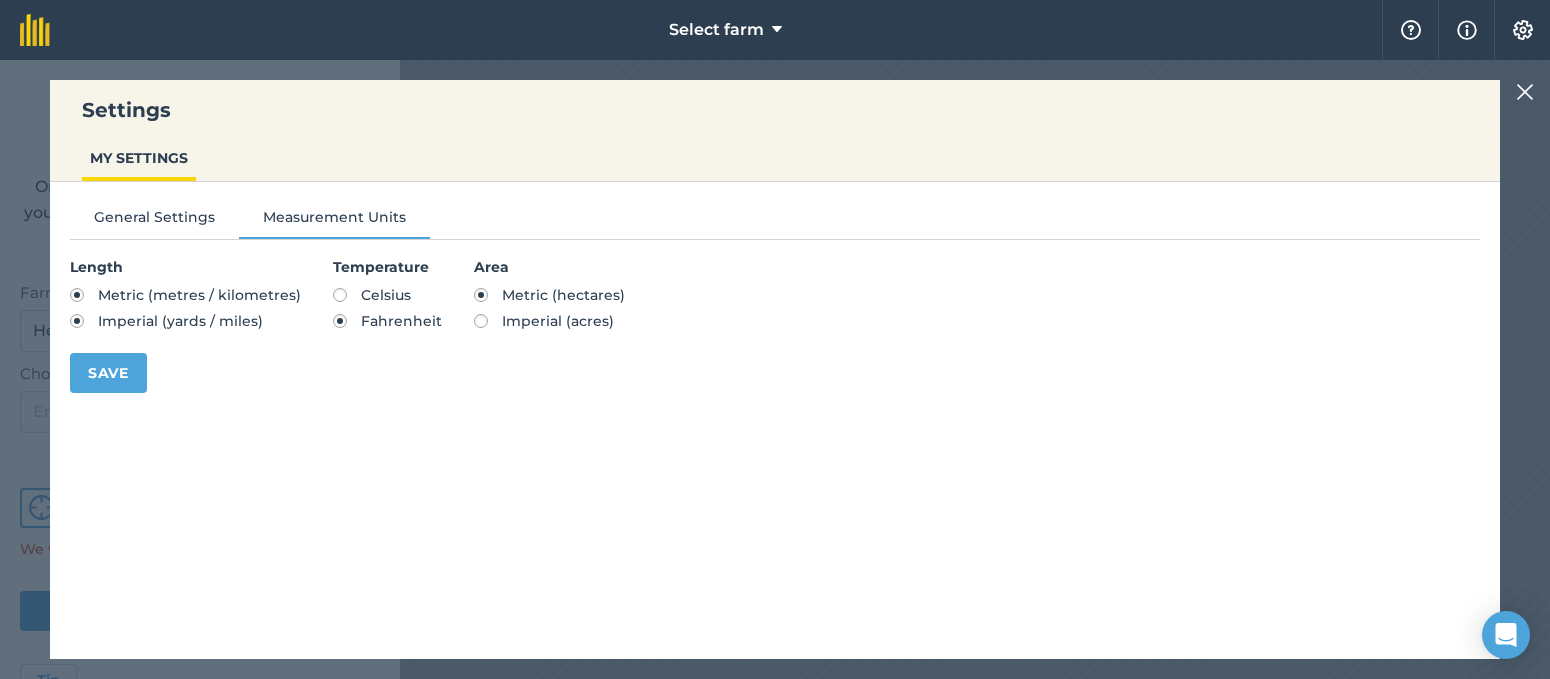 radio on "true" 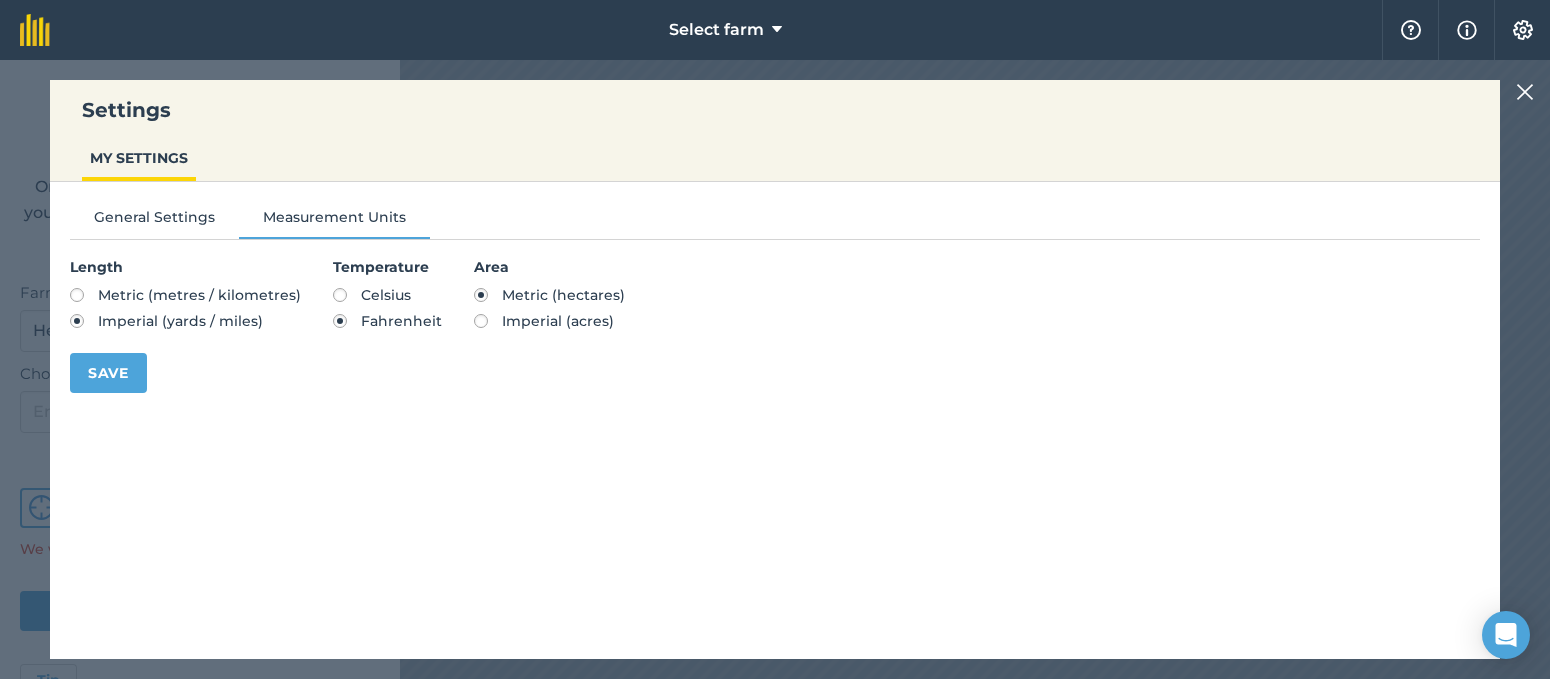 drag, startPoint x: 474, startPoint y: 318, endPoint x: 483, endPoint y: 338, distance: 21.931713 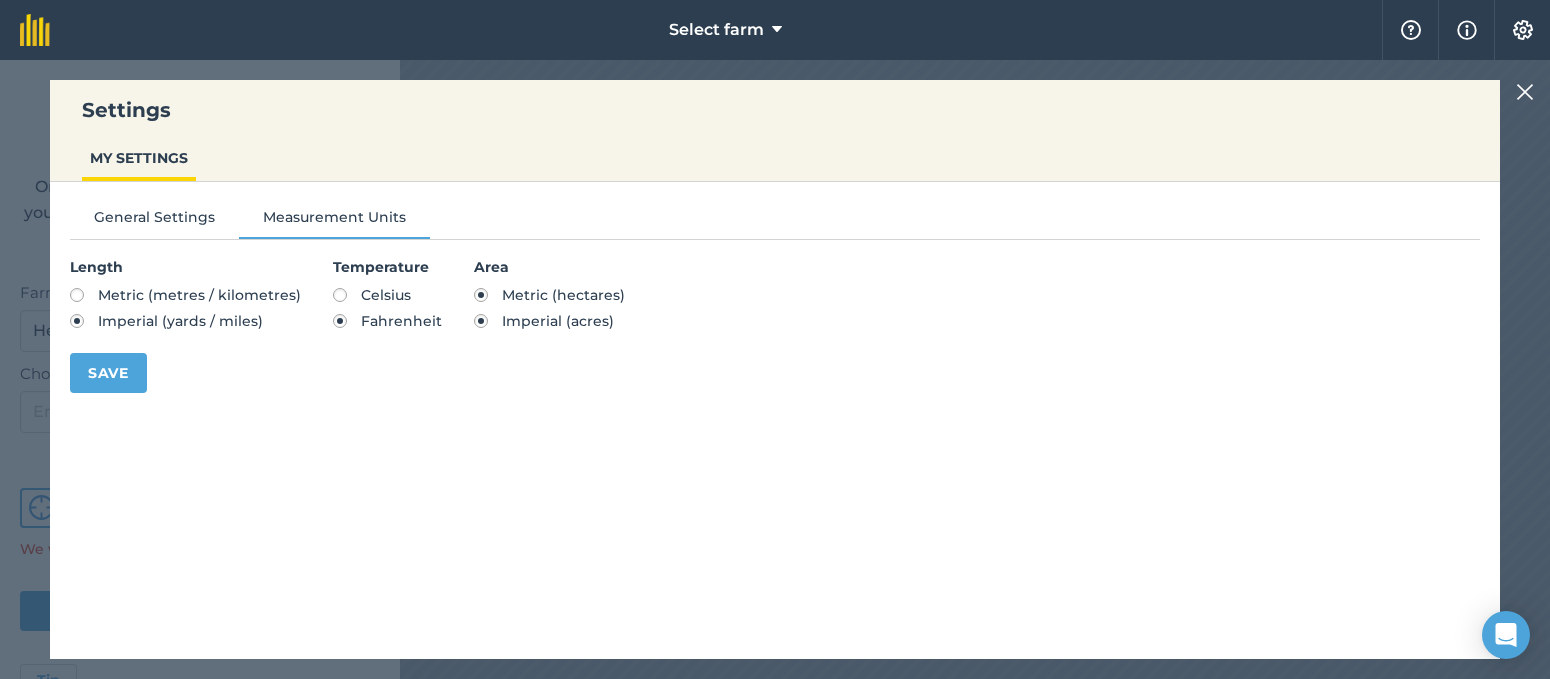 radio on "false" 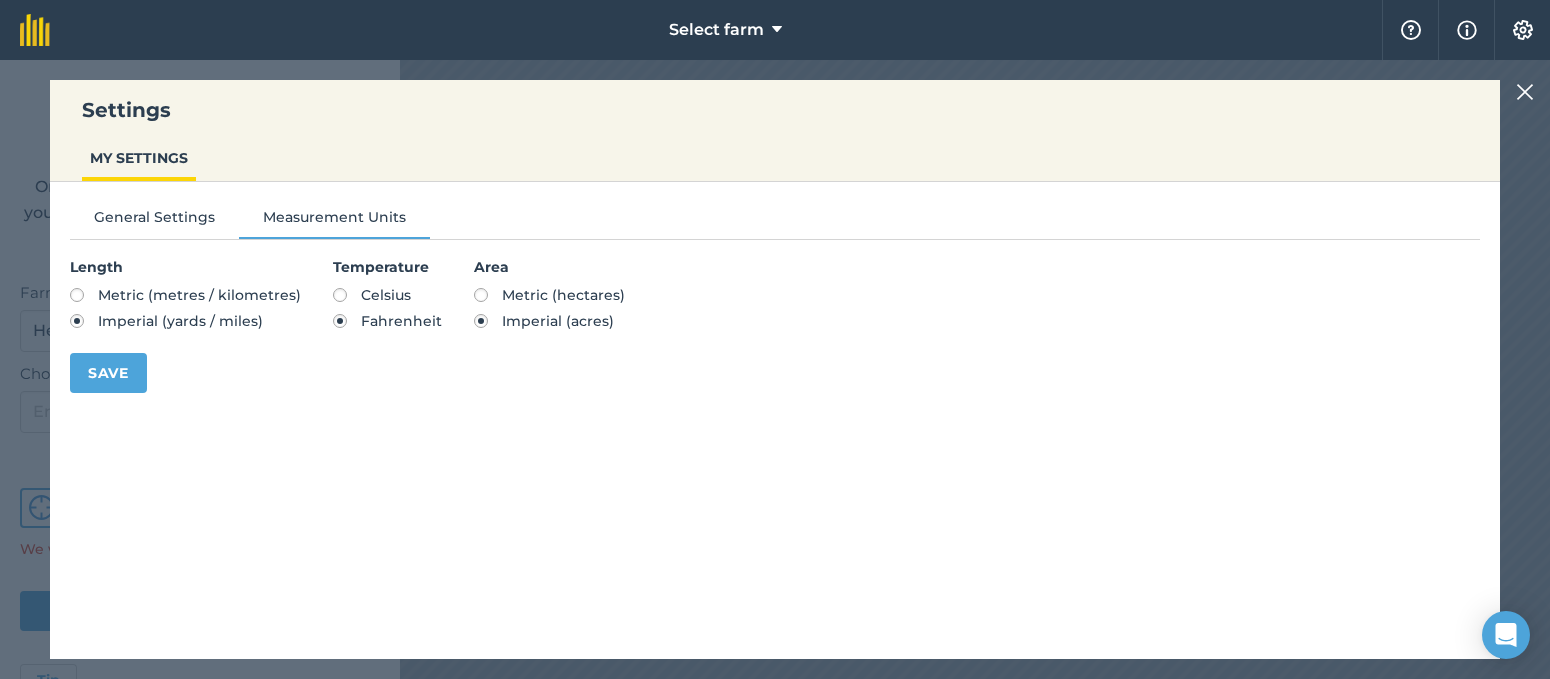 click on "Save" at bounding box center [108, 373] 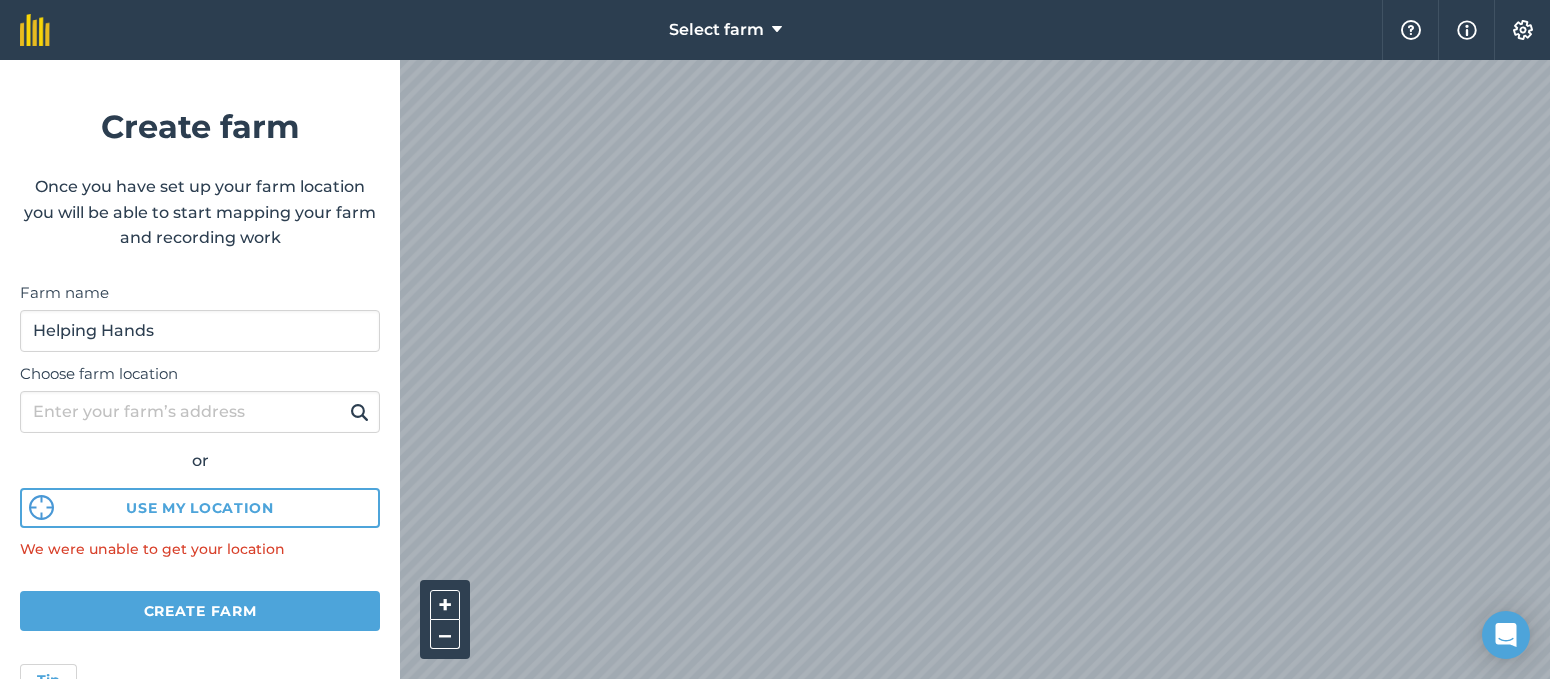 click at bounding box center [1467, 30] 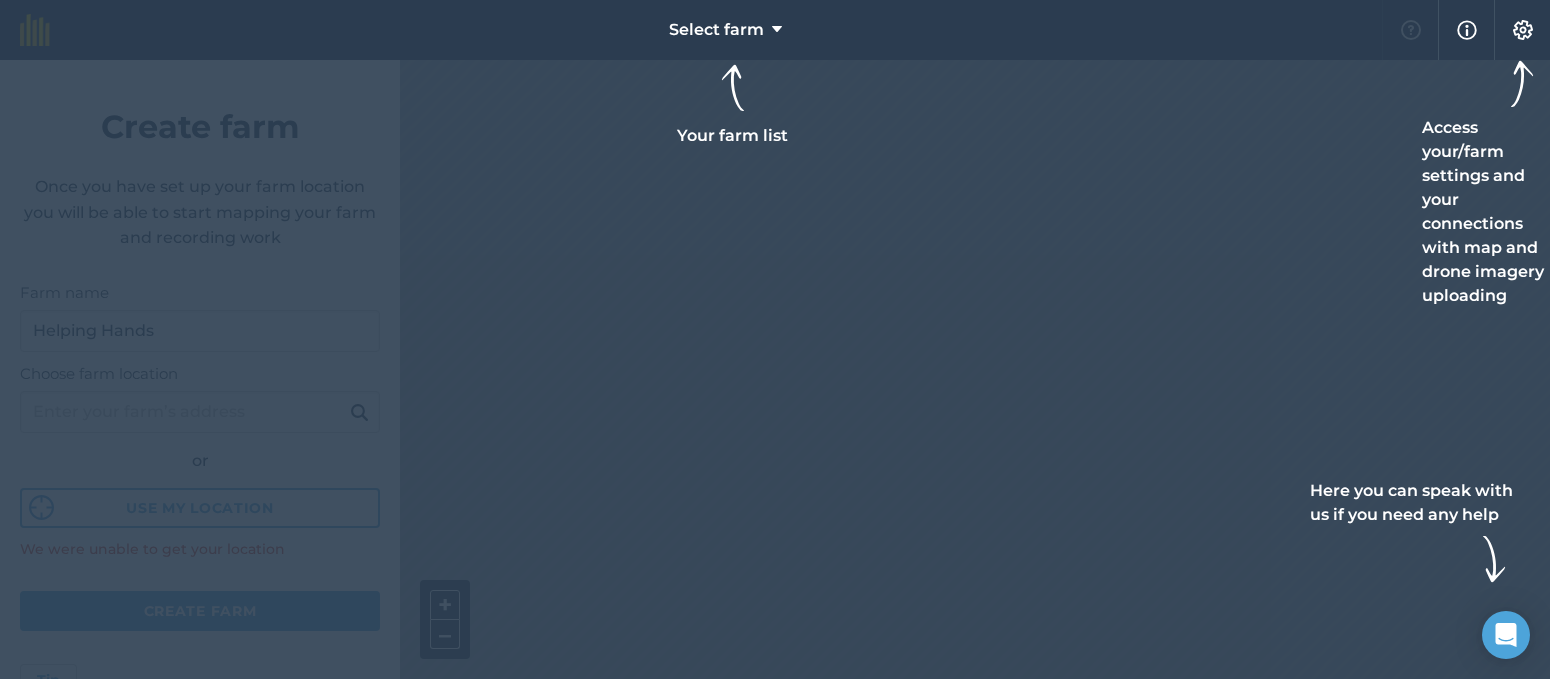 click at bounding box center [1467, 30] 